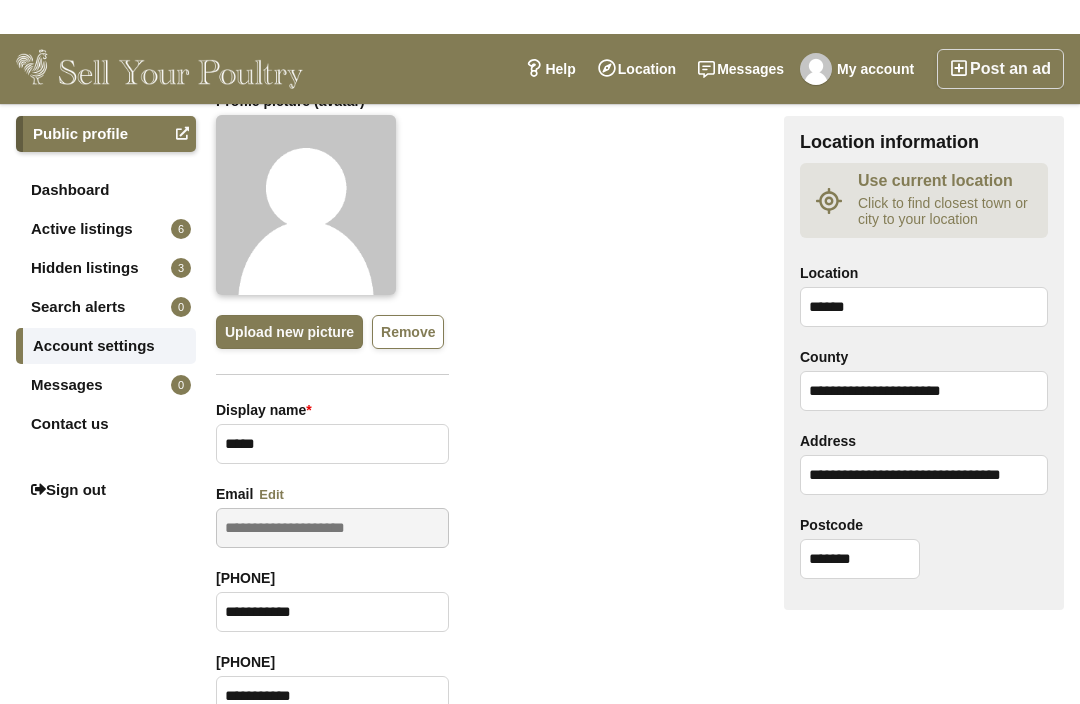 scroll, scrollTop: 88, scrollLeft: 0, axis: vertical 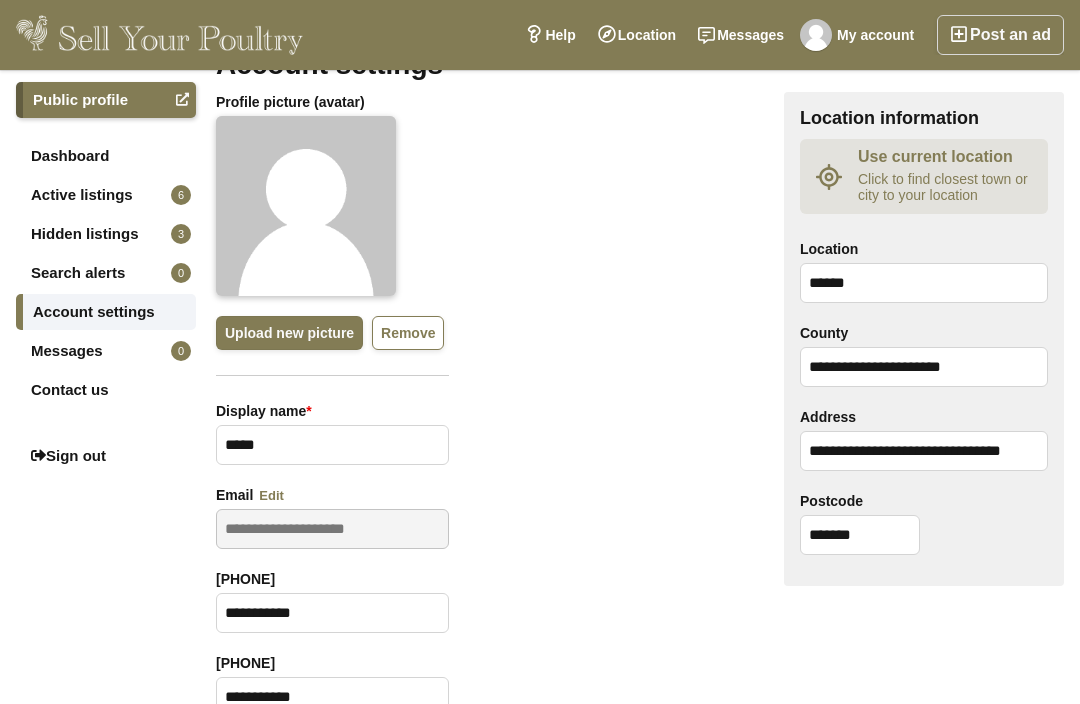 click on "Active listings     6" at bounding box center (106, 195) 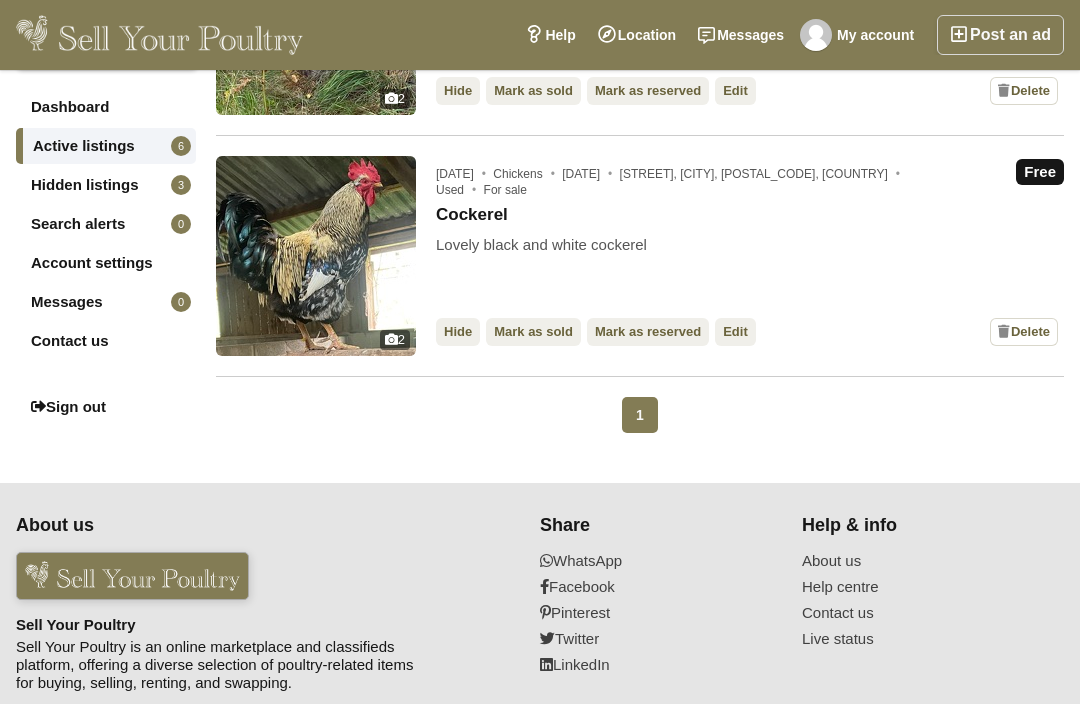 scroll, scrollTop: 1267, scrollLeft: 0, axis: vertical 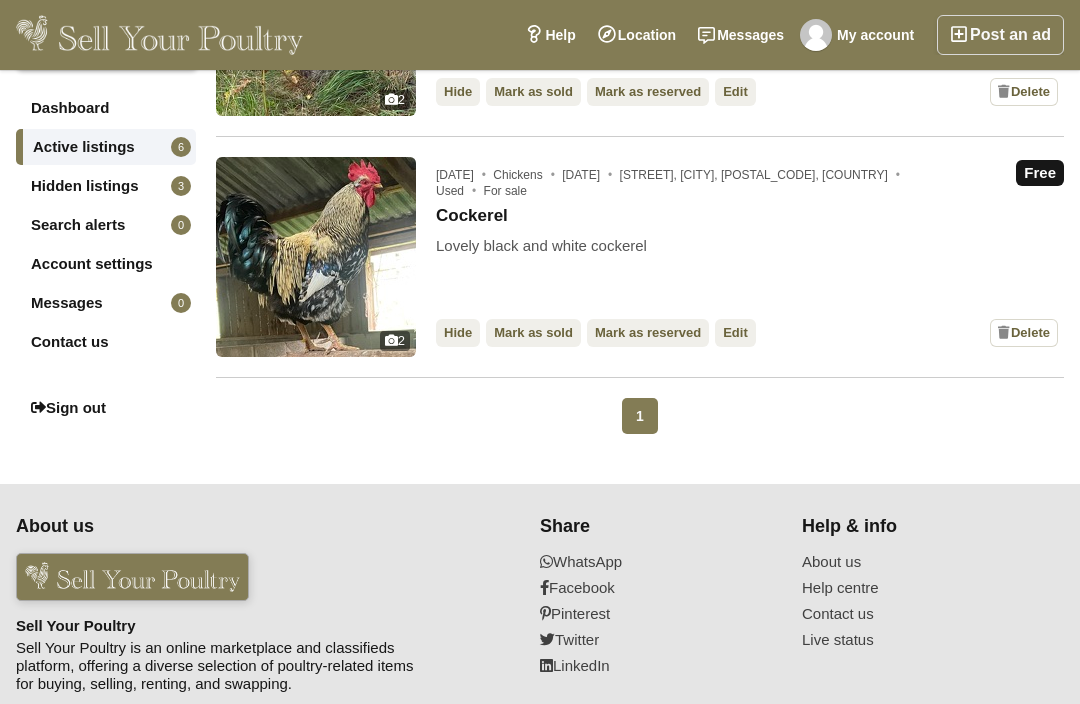 click on "Free
[DATE]
Chickens
[DATE]
[STREET], [CITY], [POSTAL_CODE], [COUNTRY]
Used
For sale
Cockerel
Lovely black and white cockerel
Hide
/
Mark as sold
/
Mark as reserved
/
Edit /  Delete" at bounding box center [750, 257] 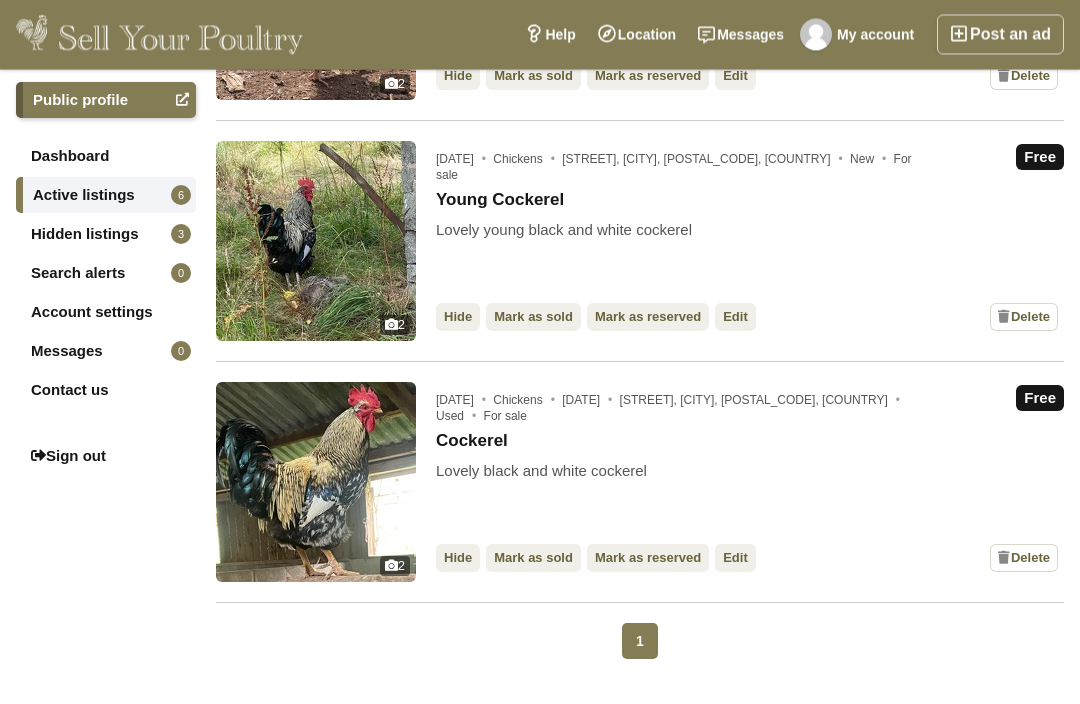 scroll, scrollTop: 1039, scrollLeft: 0, axis: vertical 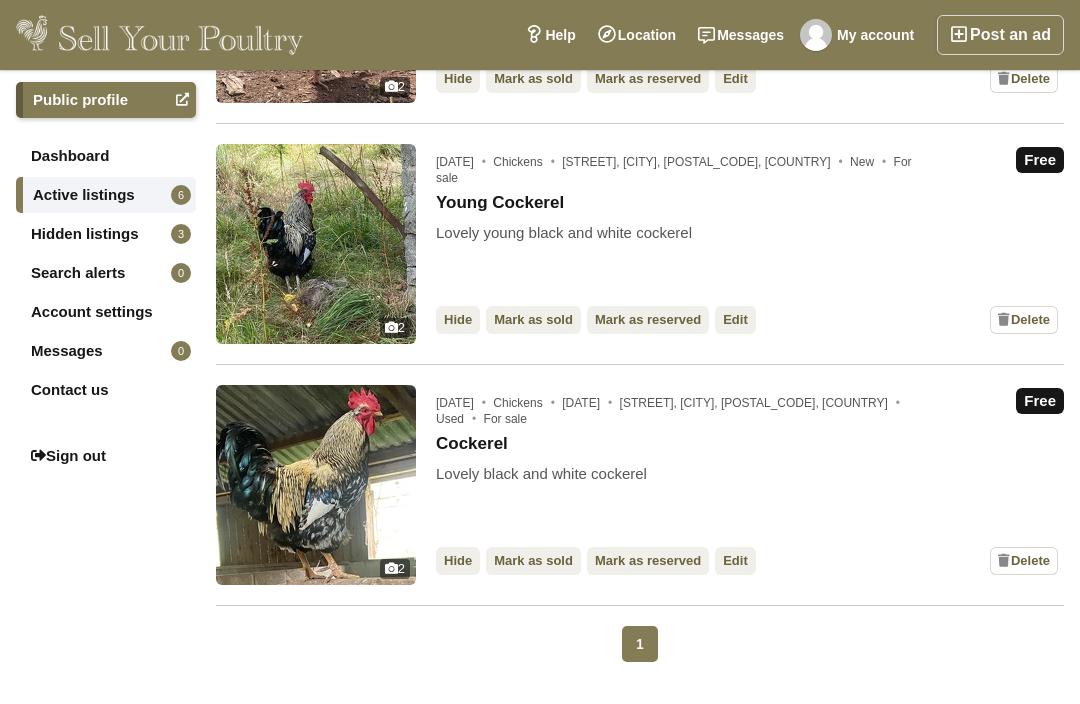 click on "Lovely black and white cockerel" at bounding box center [541, 484] 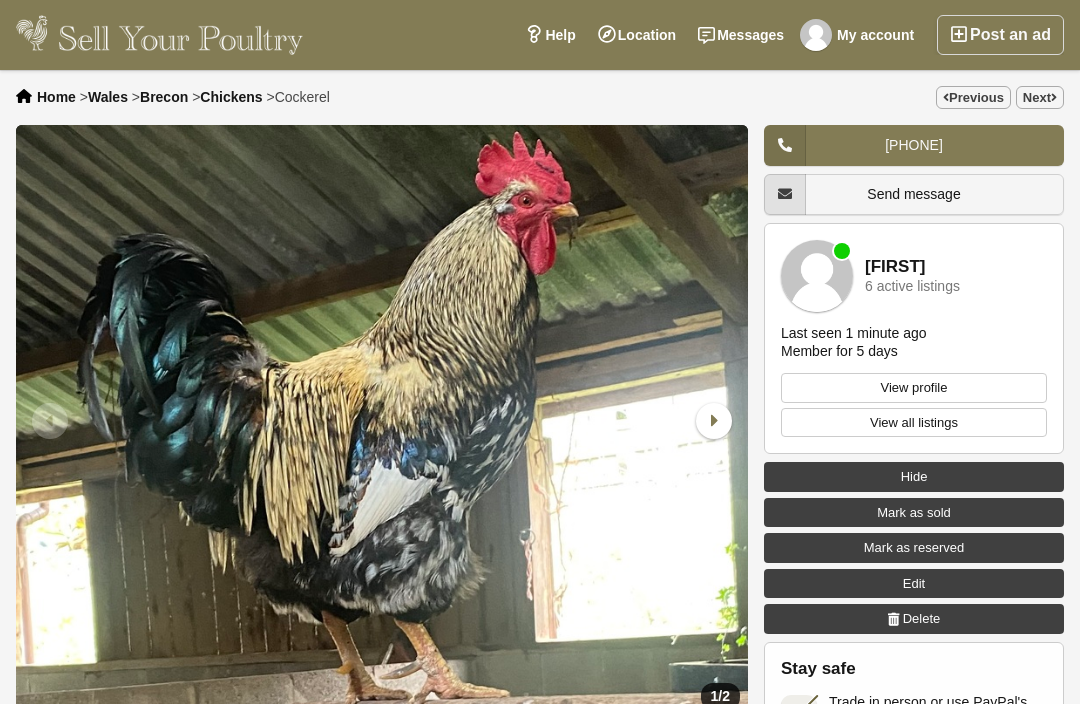 scroll, scrollTop: 0, scrollLeft: 0, axis: both 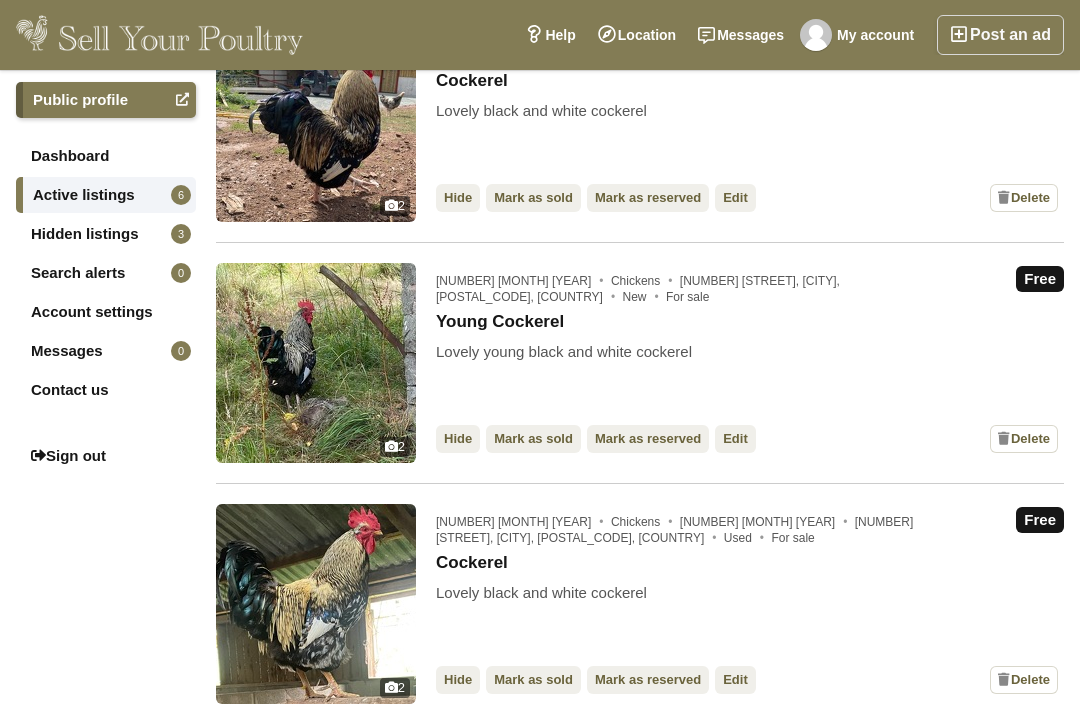 click on "Free
3 August 2025
Chickens
Upper Taly-Bryn Llansantffraed, Brecon, LD3 7JQ, Wales
New
For sale
Young Cockerel
Lovely young black and white cockerel
Hide
/
Mark as sold
/
Mark as reserved
/
Edit" at bounding box center (750, 363) 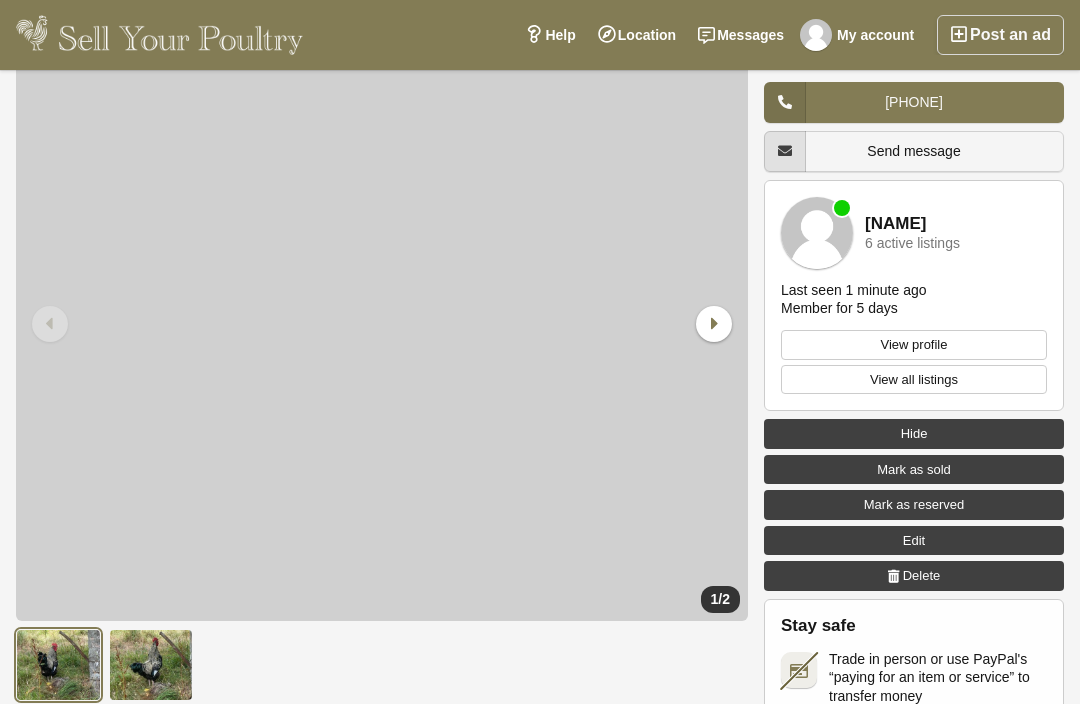 scroll, scrollTop: 97, scrollLeft: 0, axis: vertical 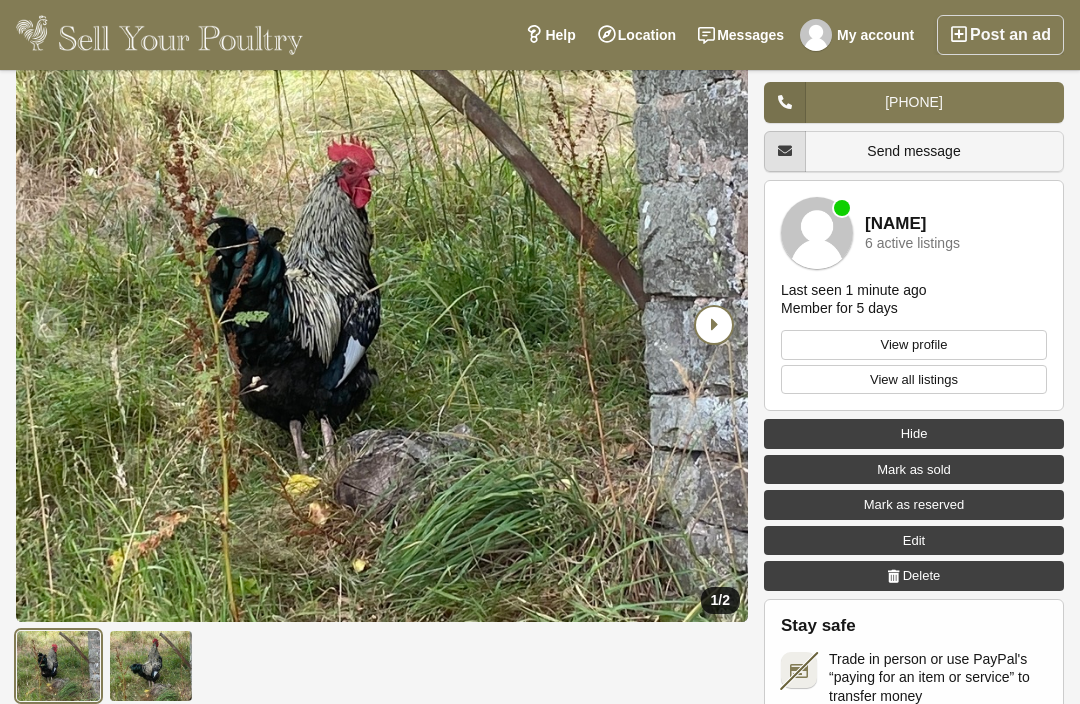 click at bounding box center (714, 325) 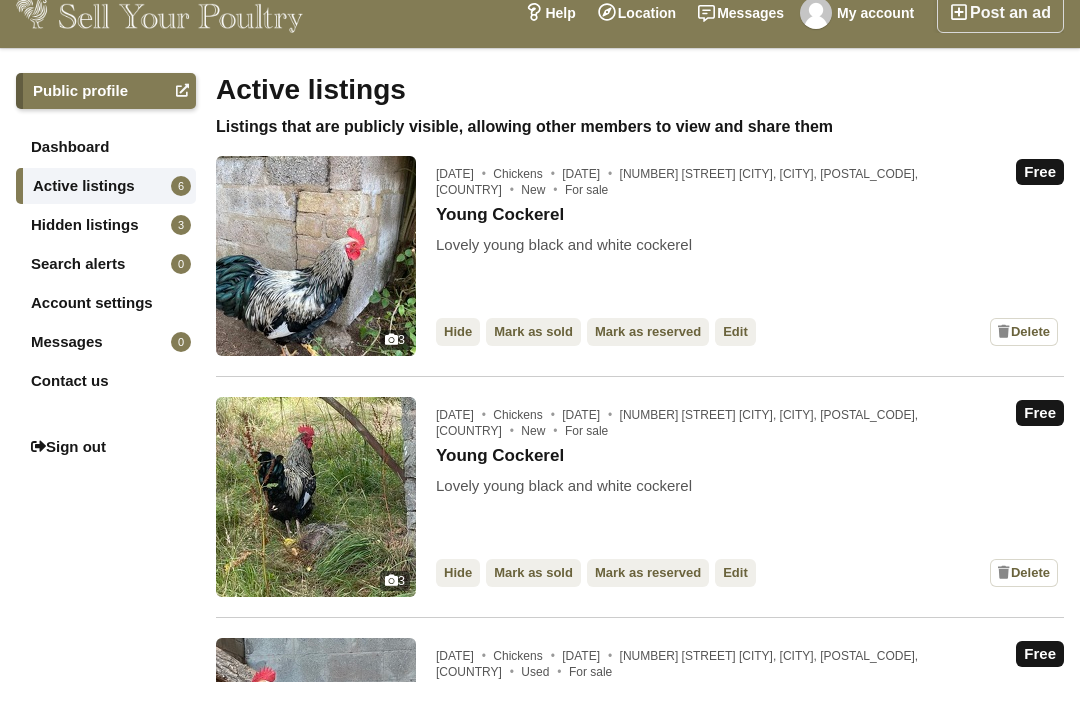scroll, scrollTop: 63, scrollLeft: 0, axis: vertical 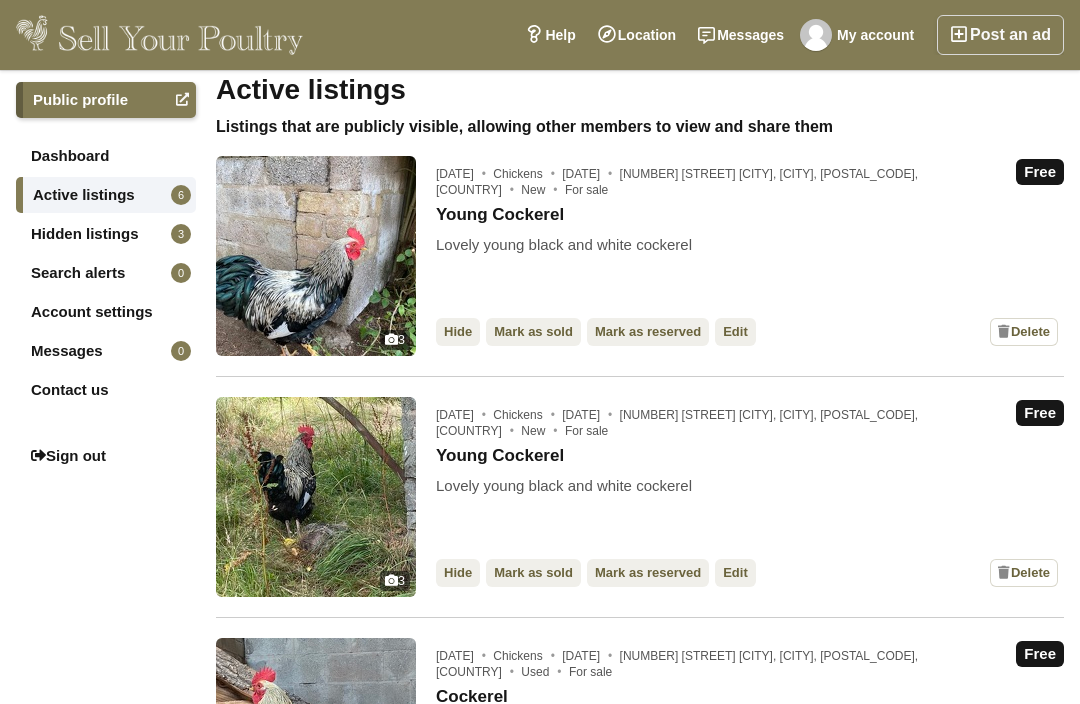 click on "Young Cockerel" at bounding box center [500, 215] 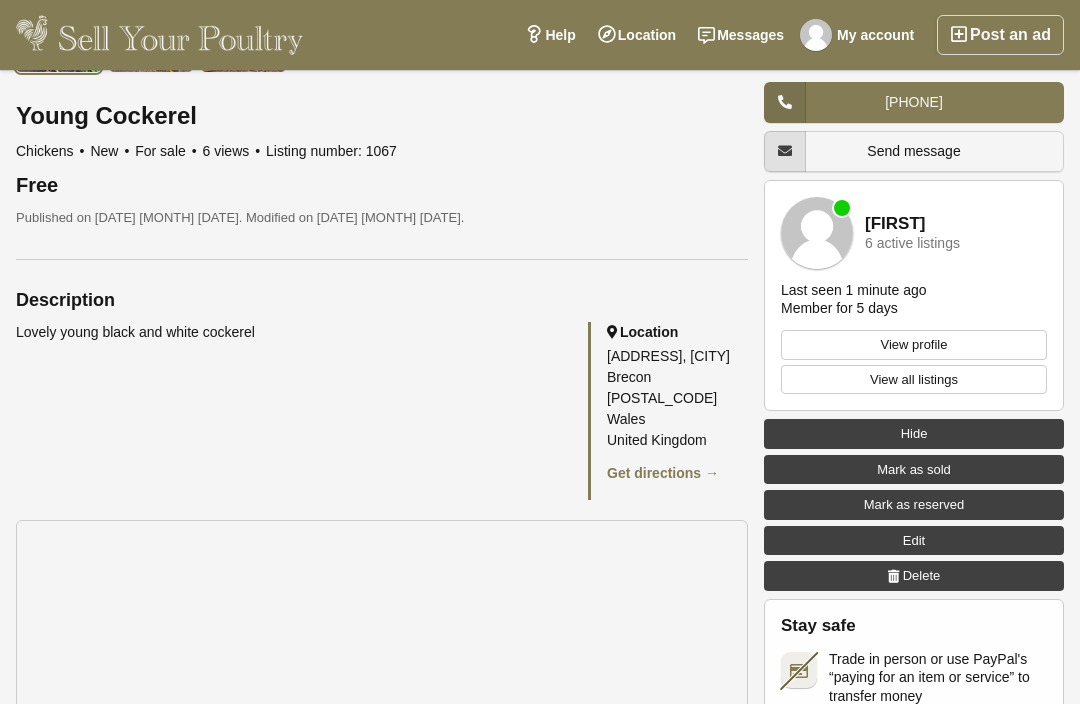 scroll, scrollTop: 718, scrollLeft: 0, axis: vertical 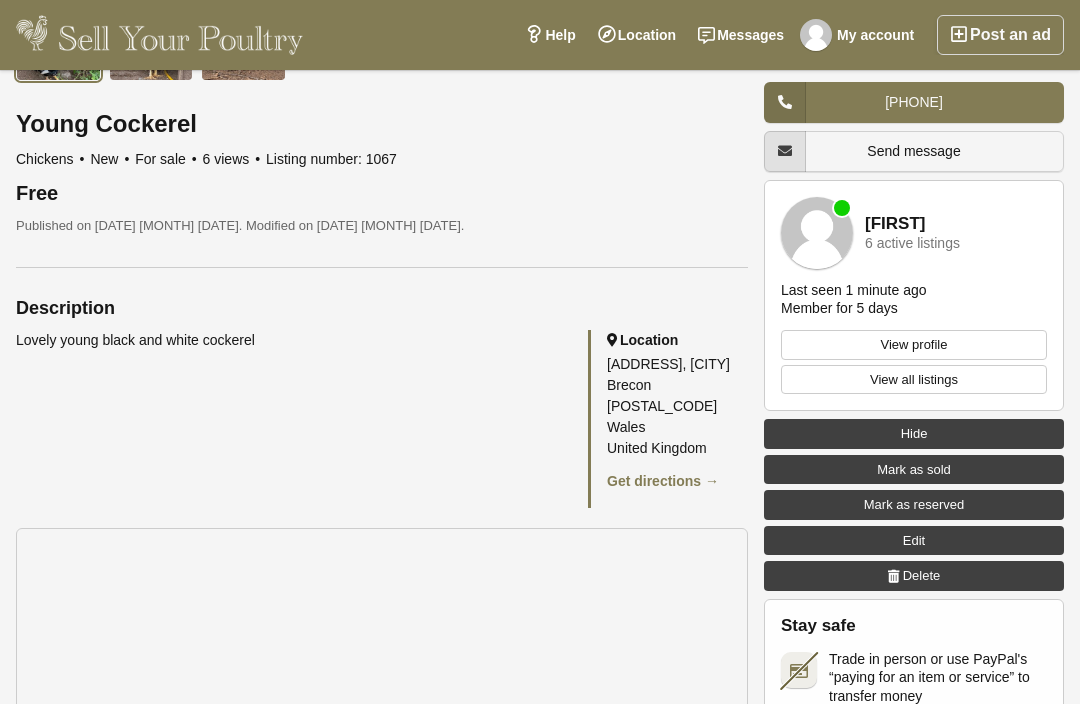 click on "Messages" at bounding box center (741, 35) 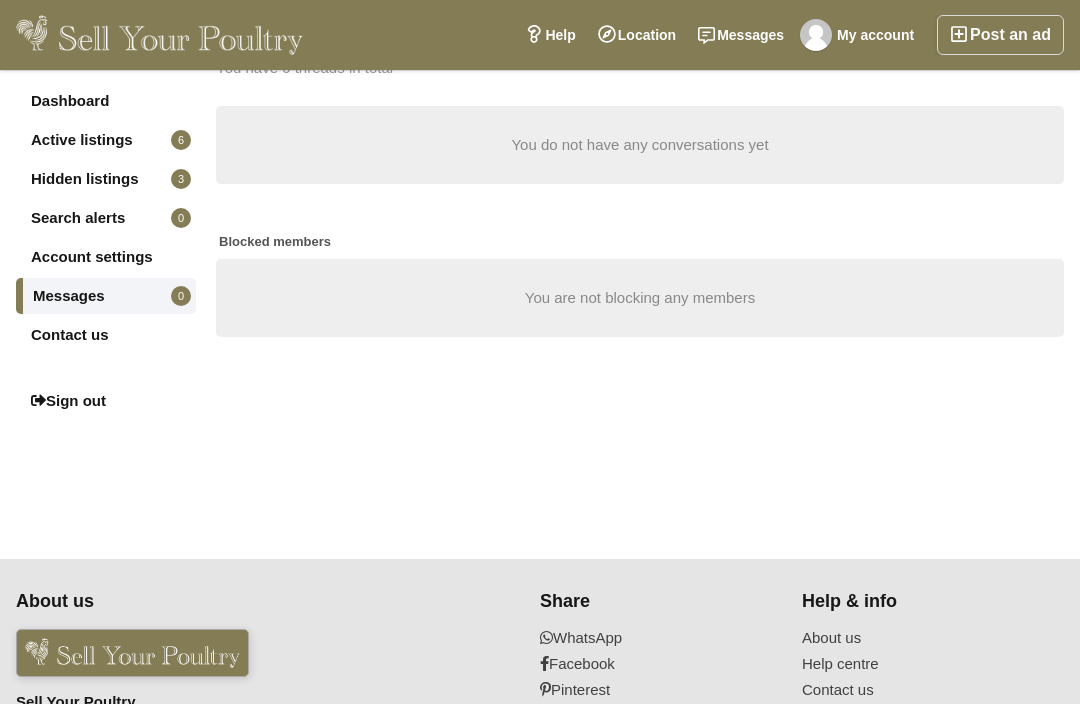 scroll, scrollTop: 0, scrollLeft: 0, axis: both 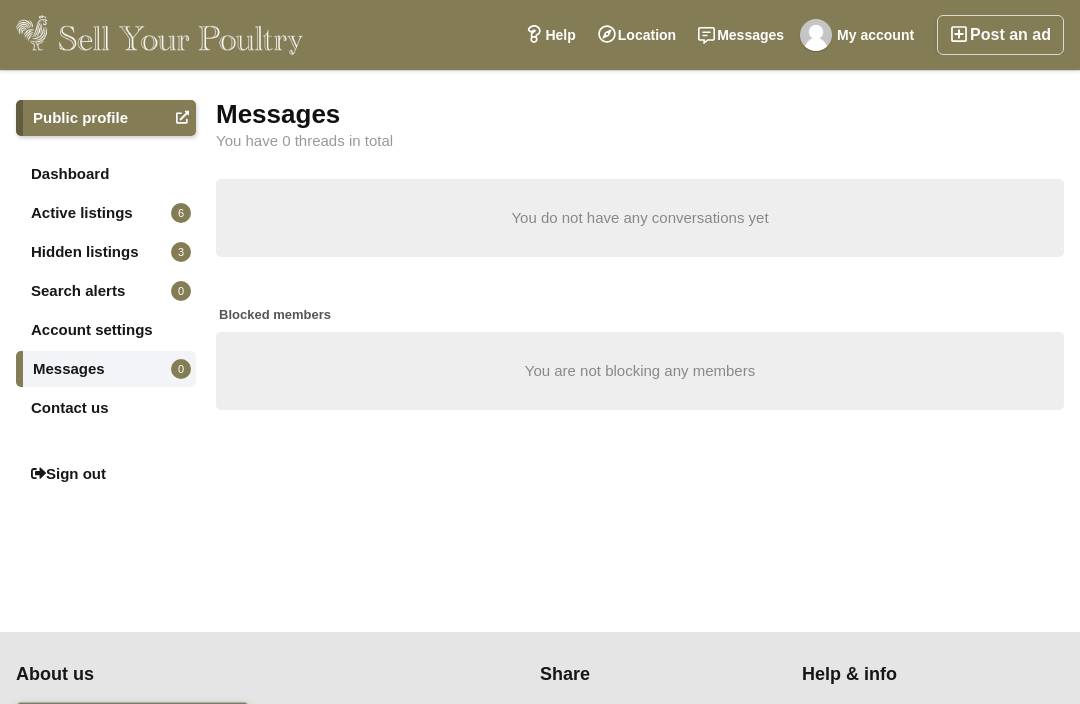 click on "Active listings     6" at bounding box center (106, 213) 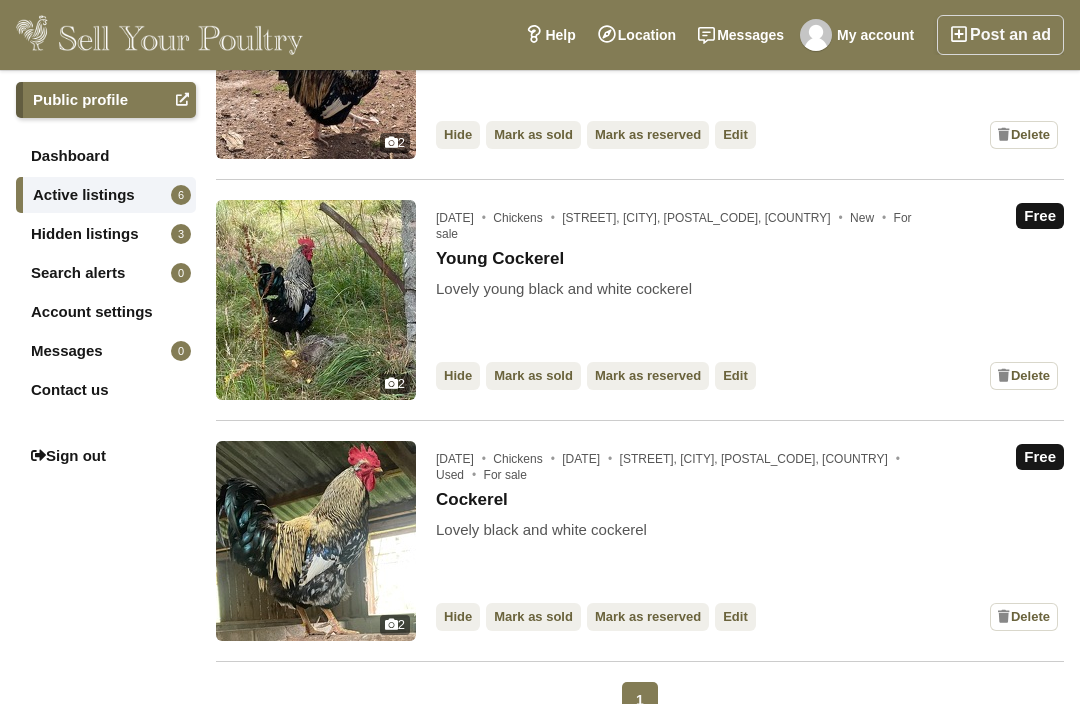 scroll, scrollTop: 992, scrollLeft: 0, axis: vertical 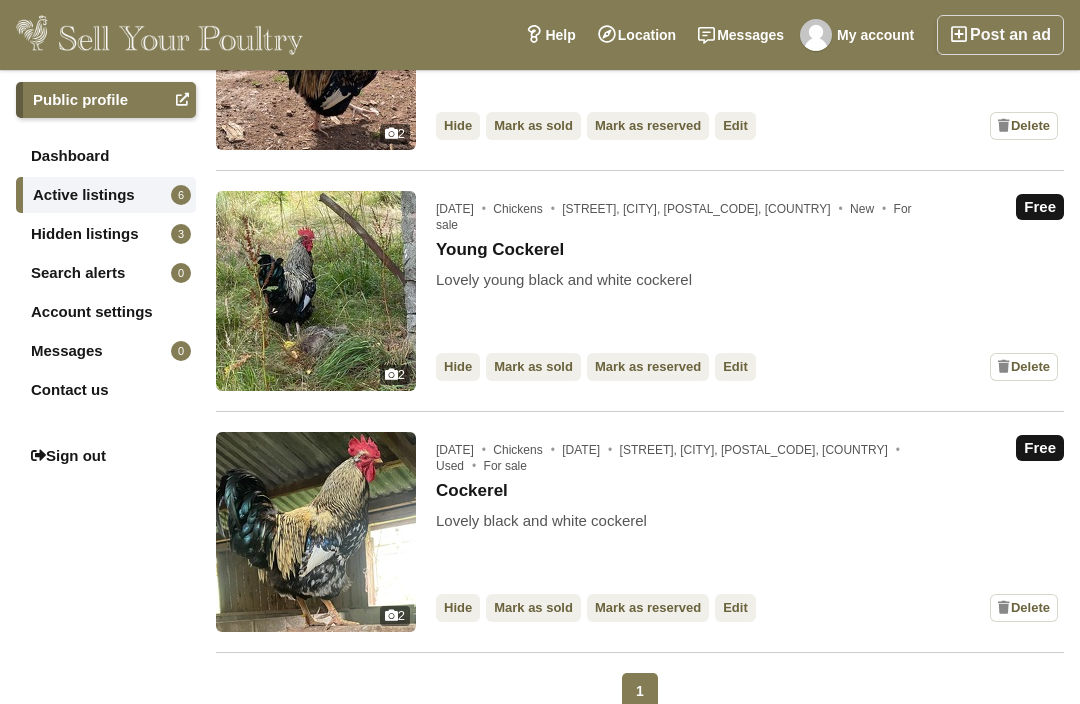 click on "Edit" at bounding box center (735, 608) 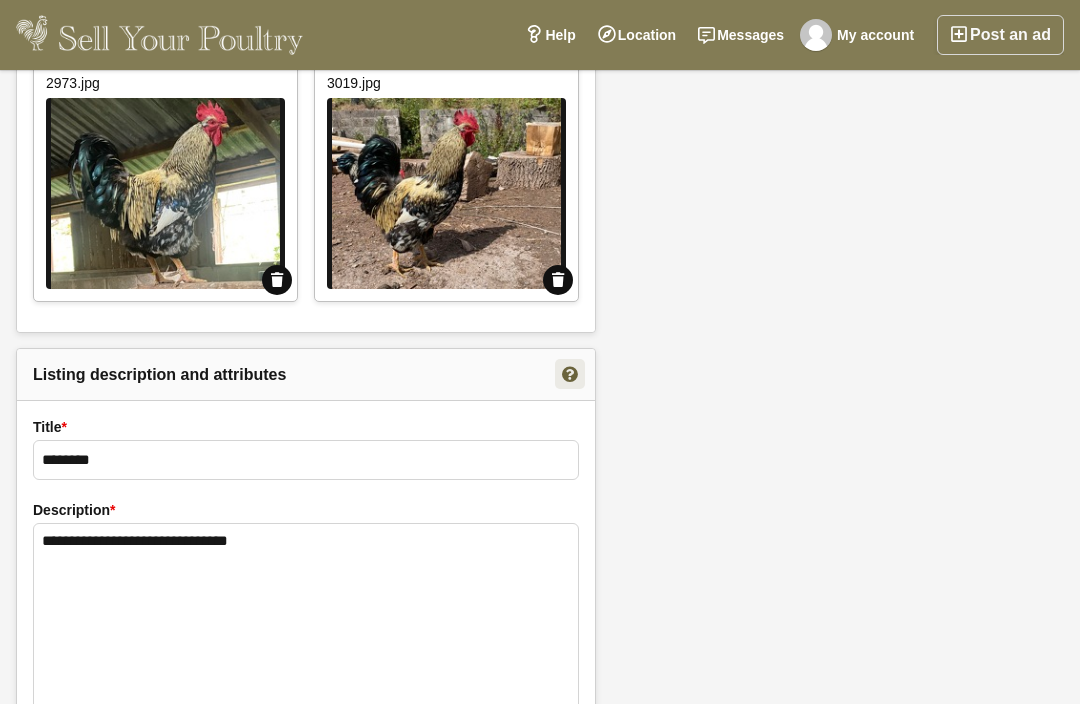scroll, scrollTop: 1513, scrollLeft: 0, axis: vertical 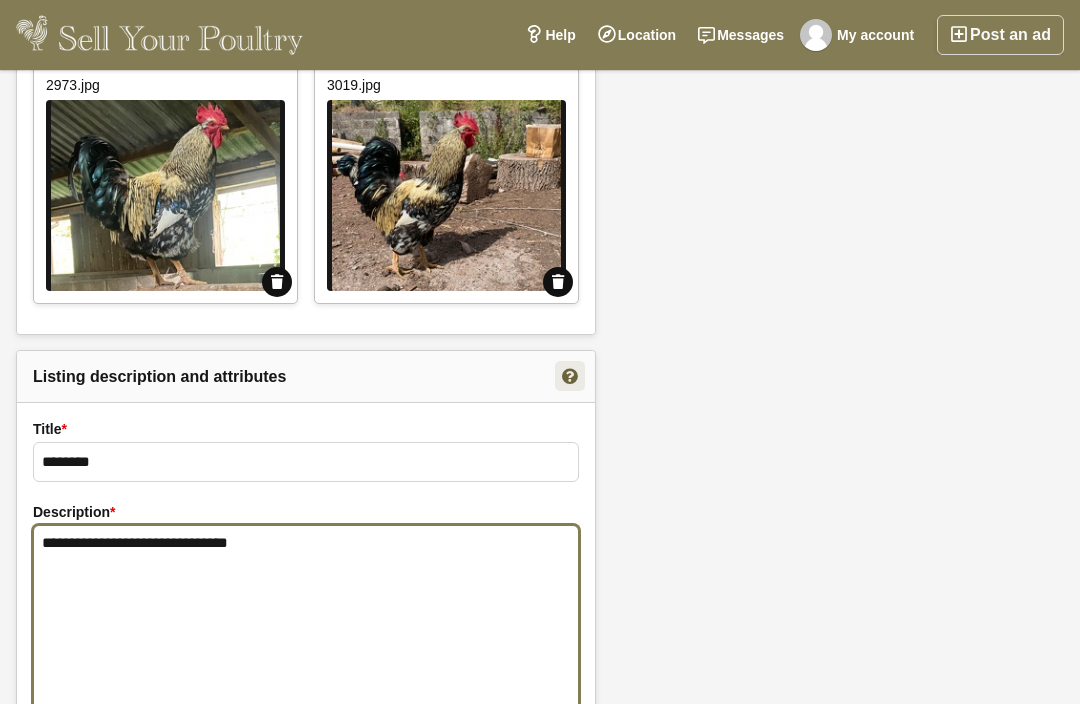click on "**********" at bounding box center [306, 630] 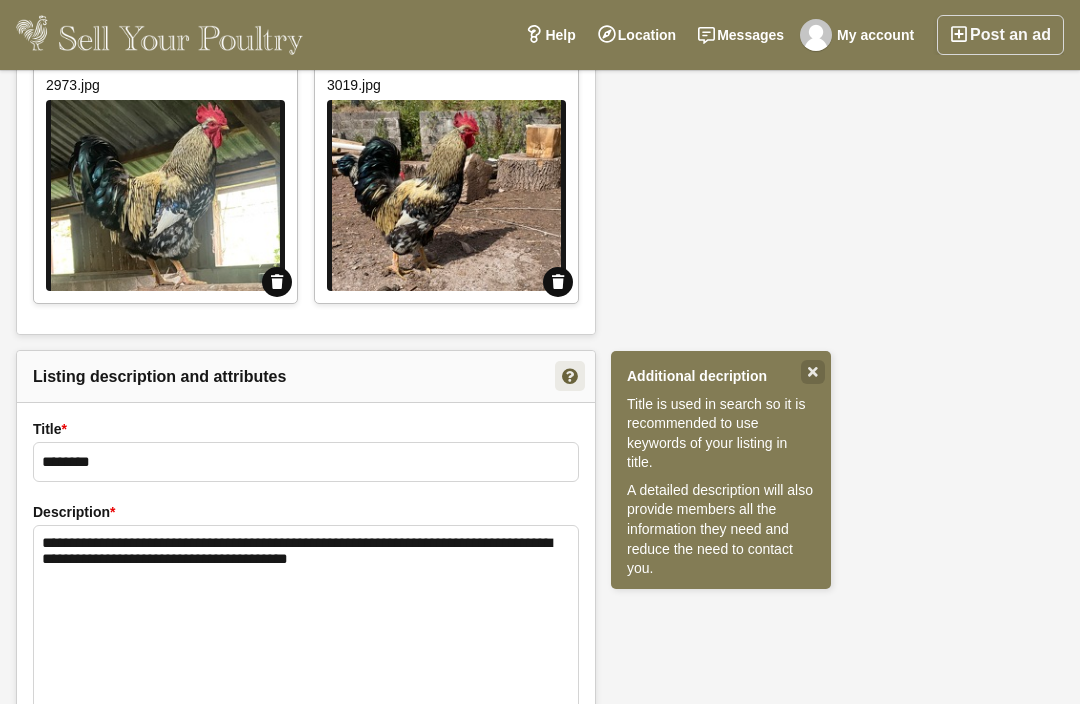 click at bounding box center (813, 372) 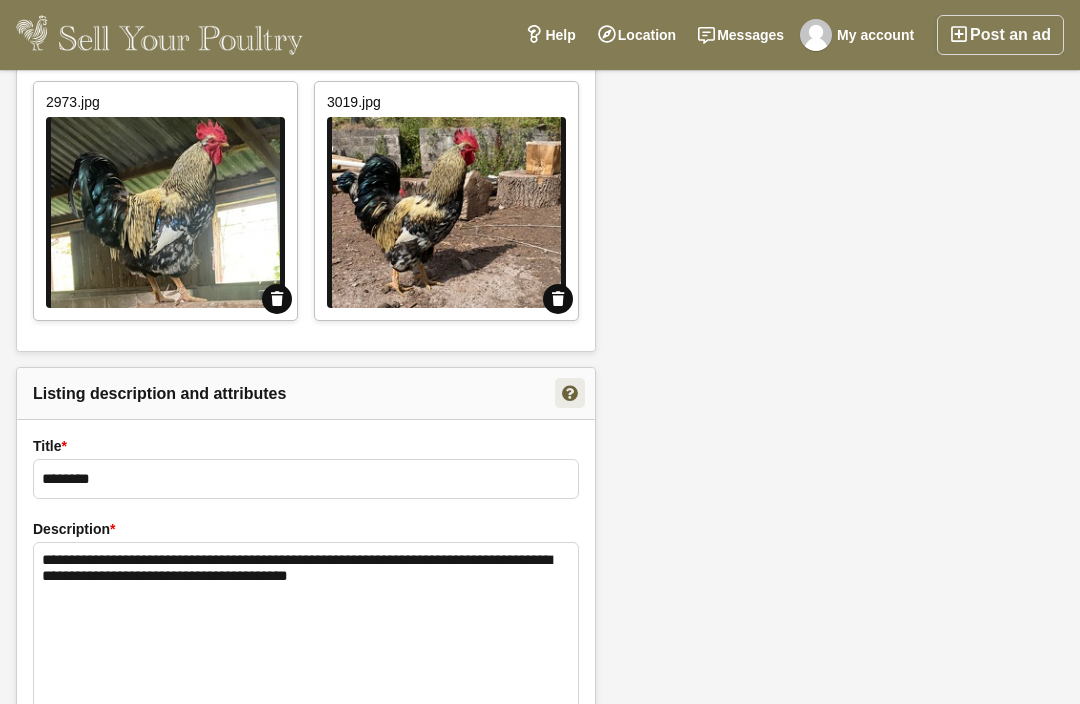 scroll, scrollTop: 1494, scrollLeft: 0, axis: vertical 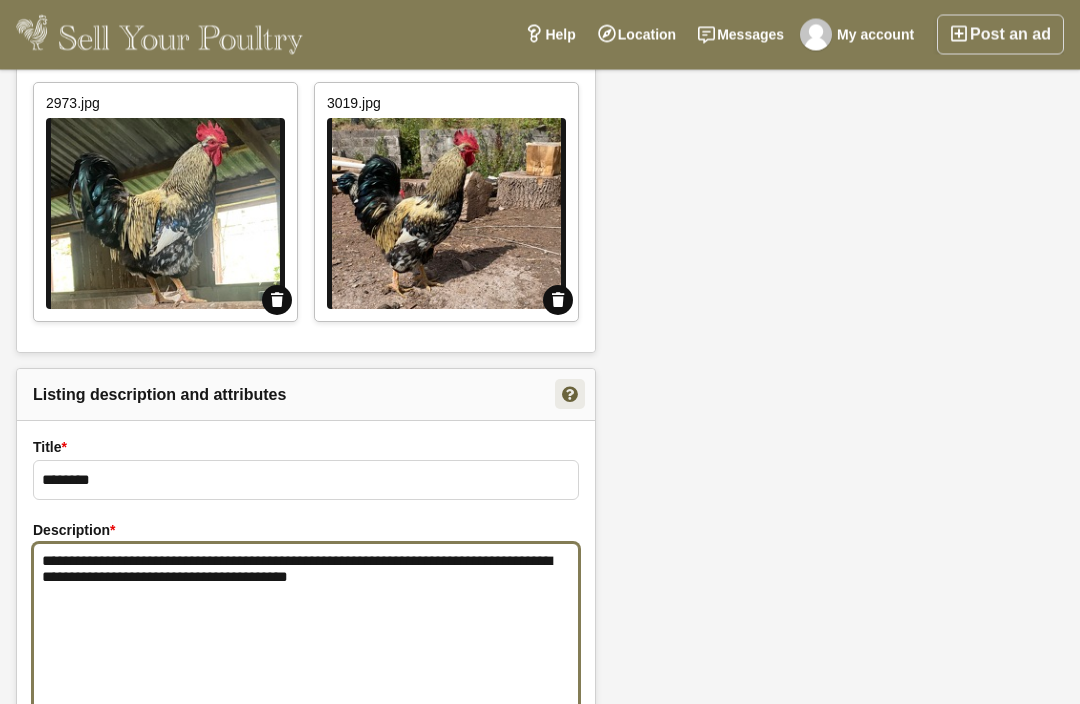 click on "**********" at bounding box center (306, 649) 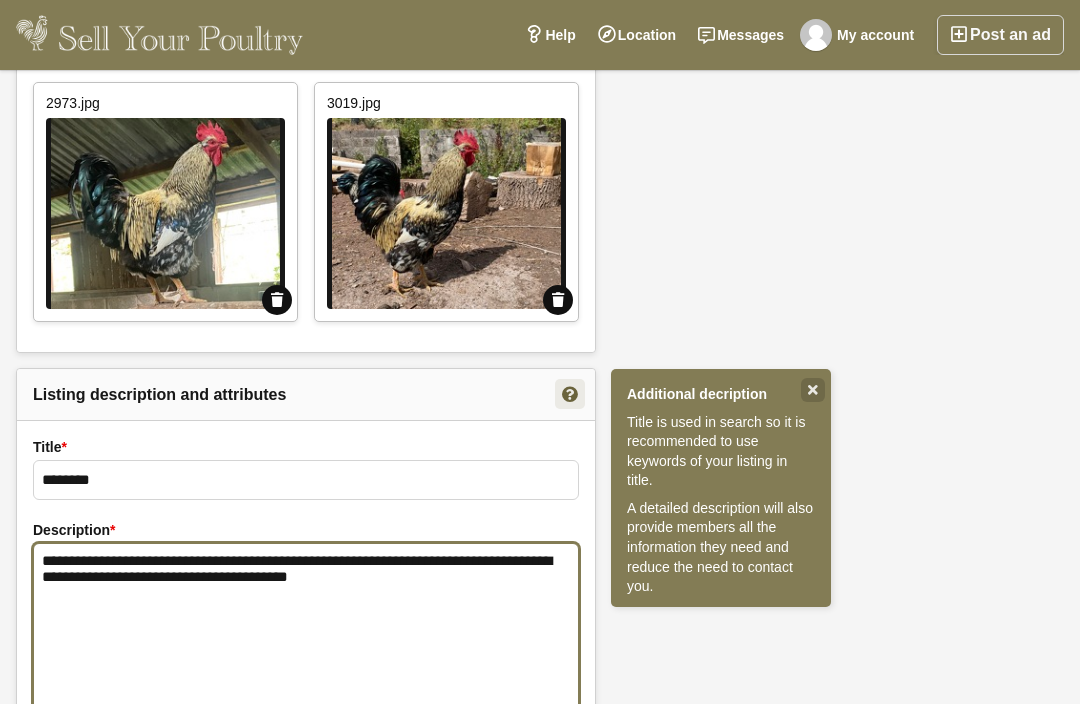 click on "**********" at bounding box center (306, 648) 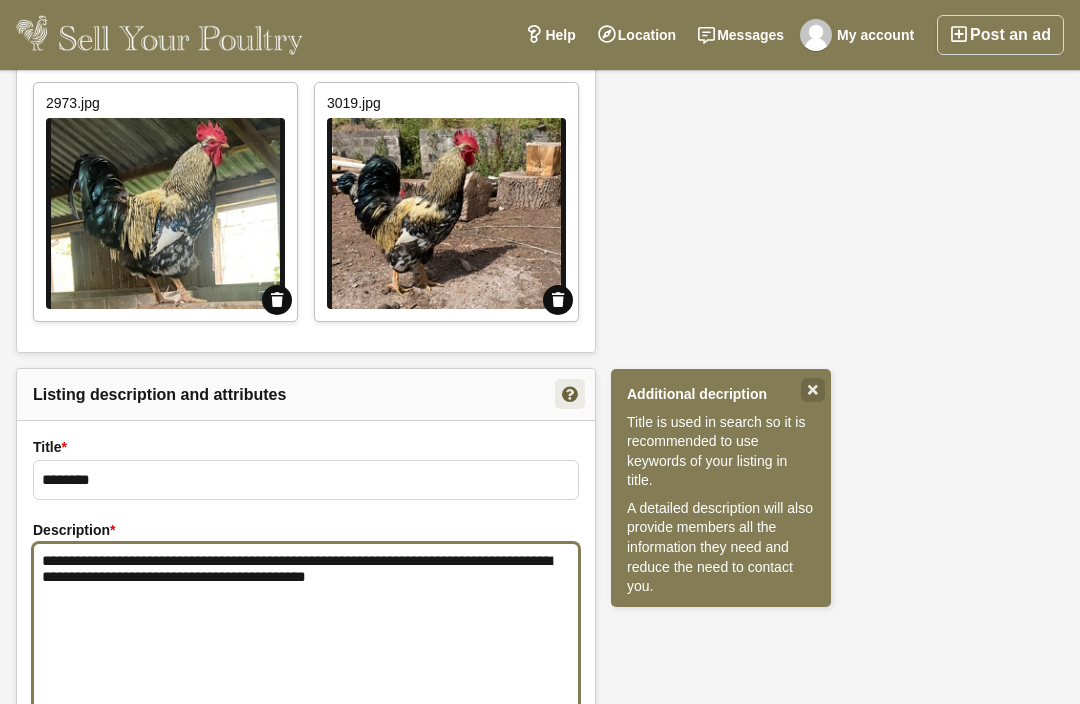 click on "**********" at bounding box center [306, 648] 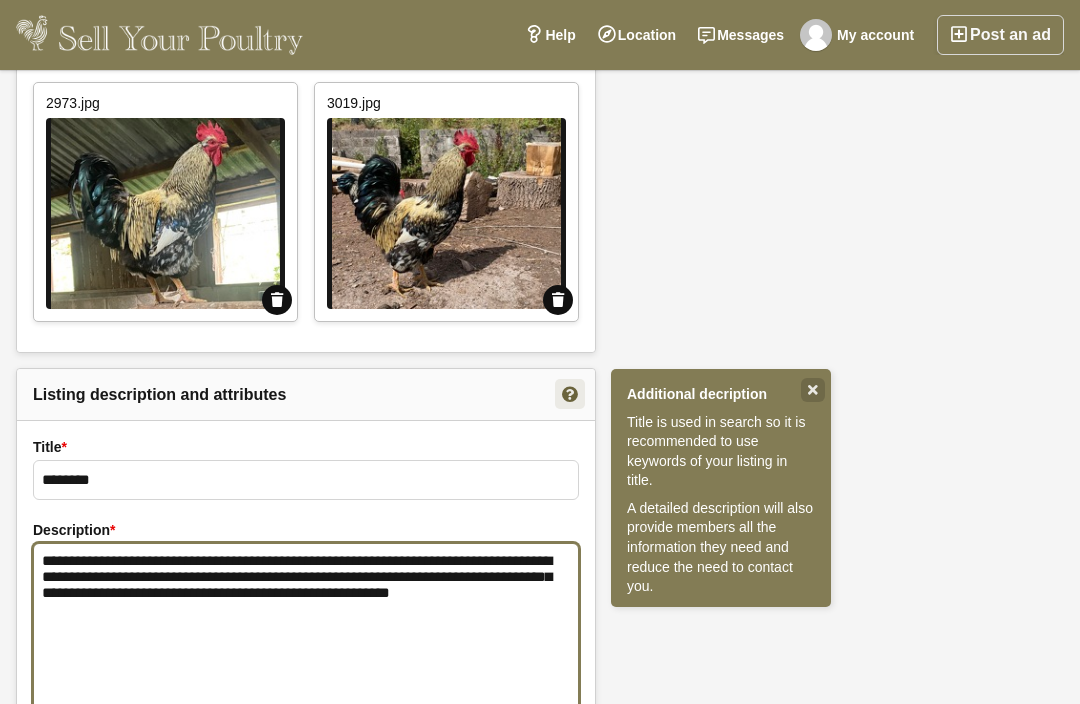 click on "**********" at bounding box center (306, 648) 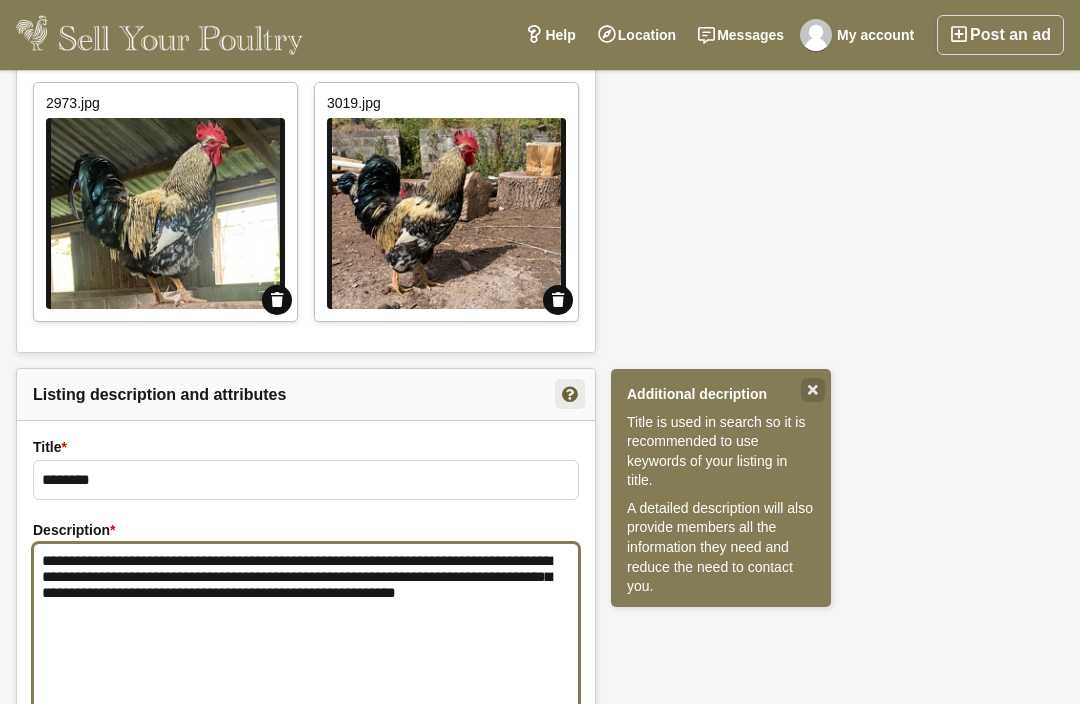 click on "**********" at bounding box center (306, 648) 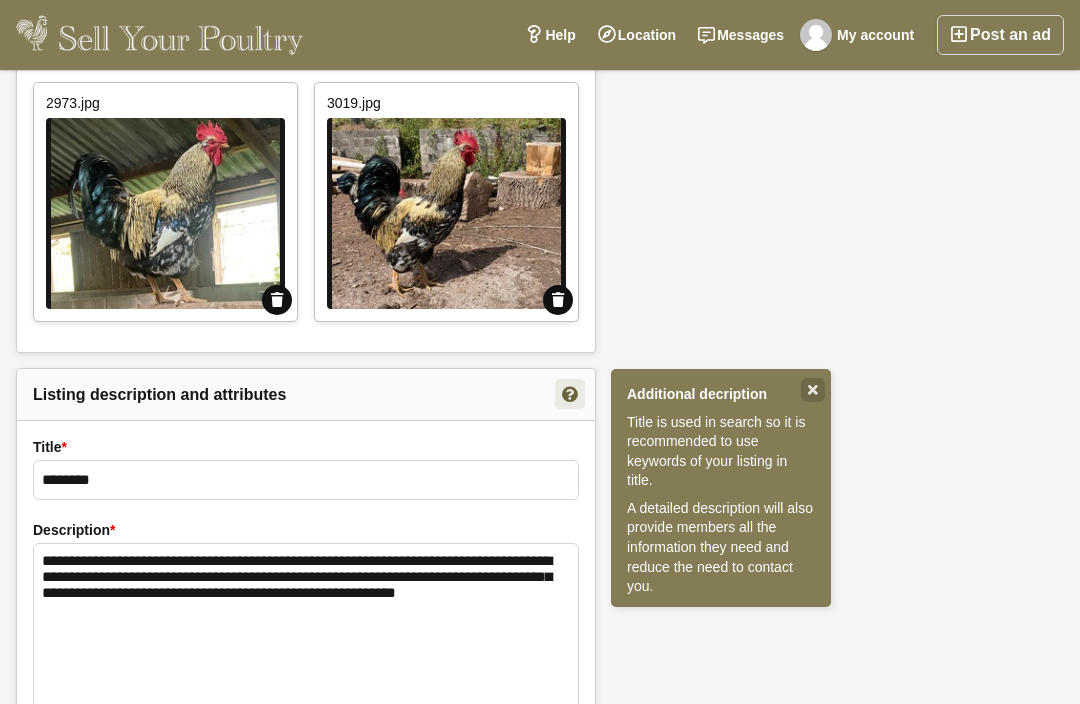 click on "**********" at bounding box center [540, -232] 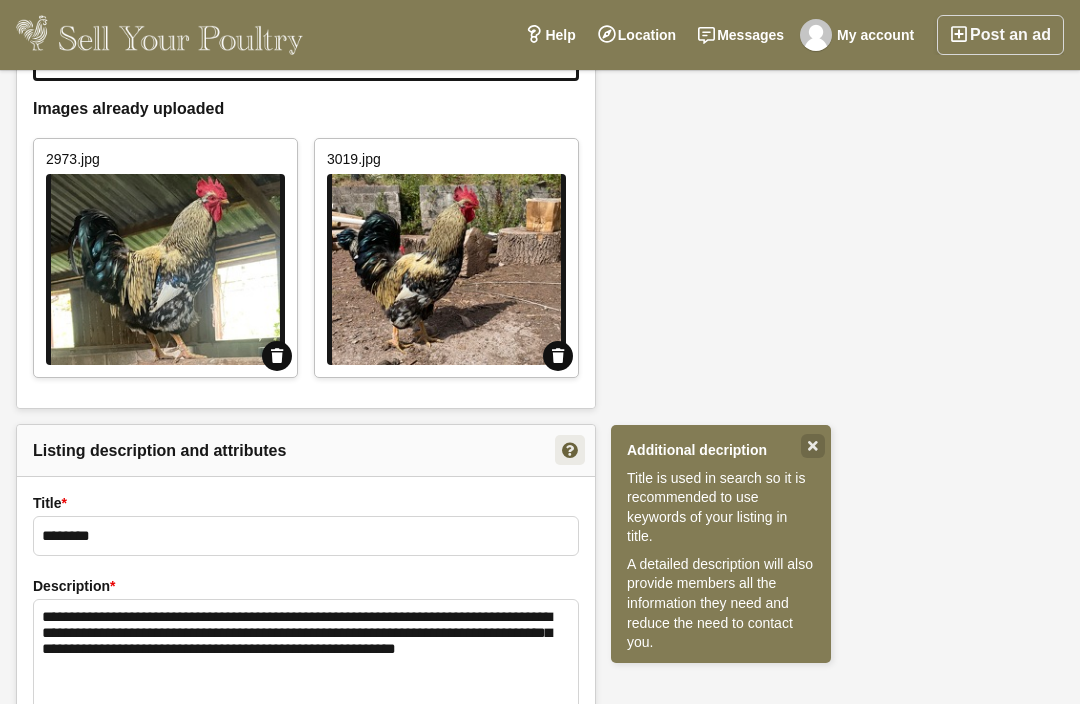 scroll, scrollTop: 1444, scrollLeft: 0, axis: vertical 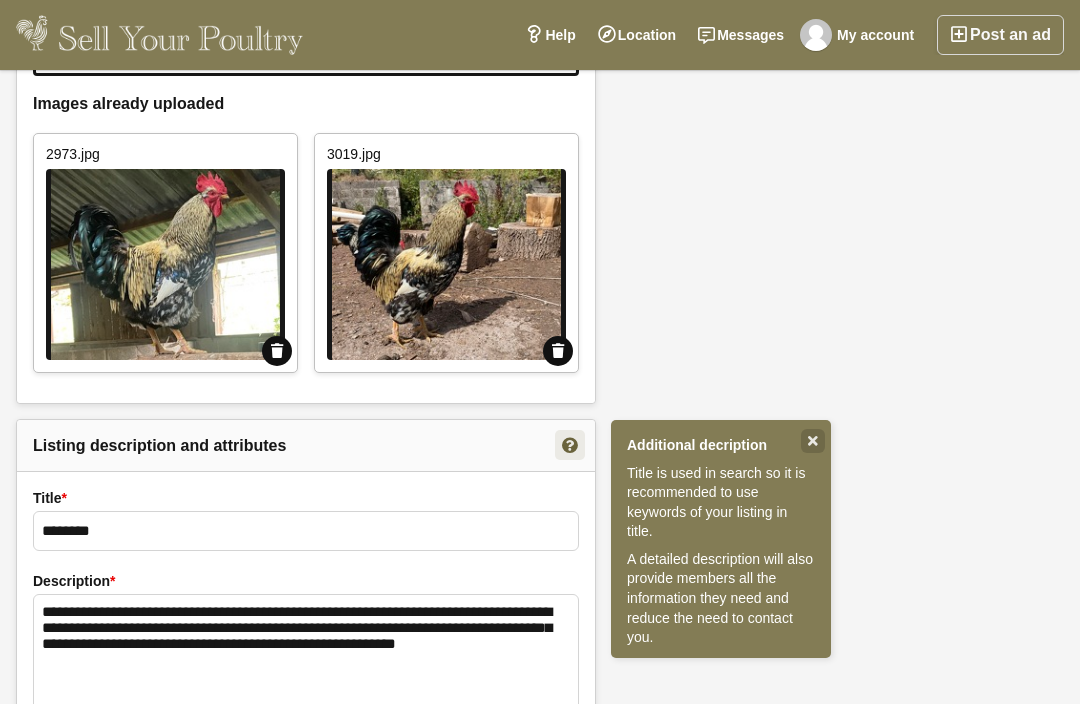 click at bounding box center (813, 441) 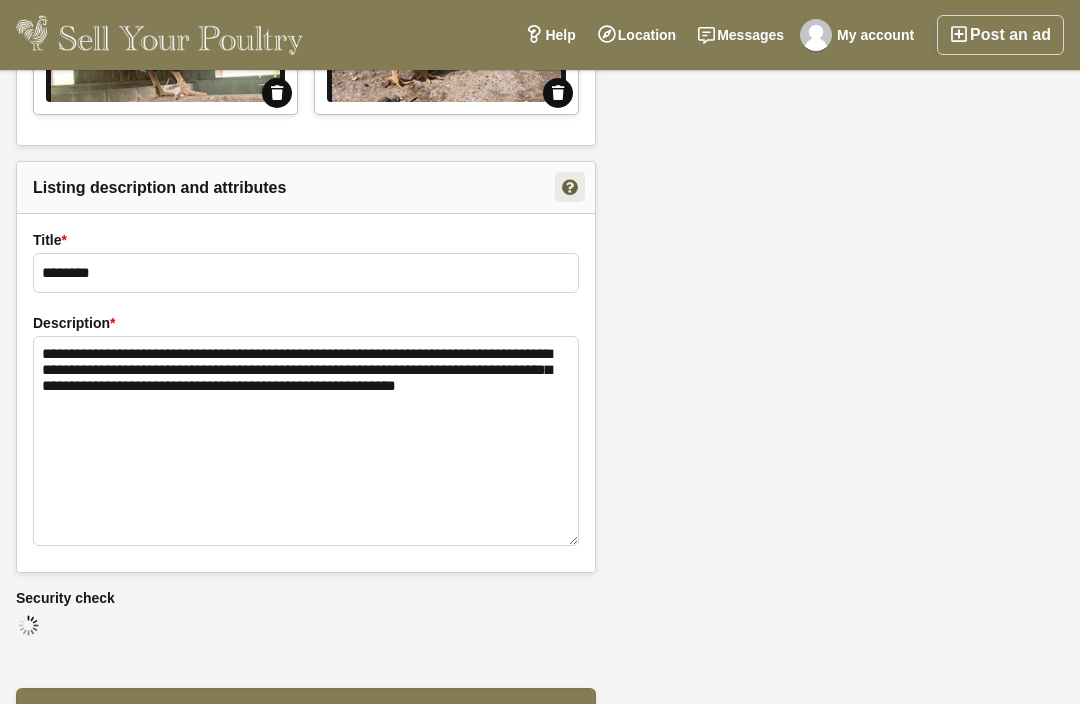 scroll, scrollTop: 1763, scrollLeft: 0, axis: vertical 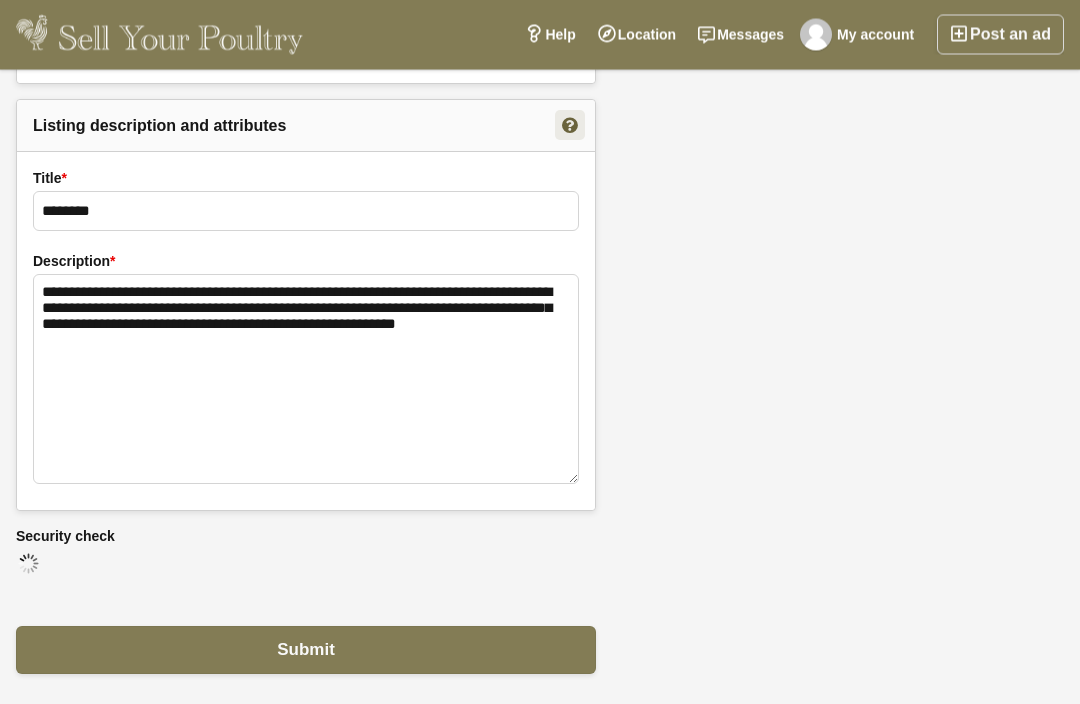 click on "Submit" at bounding box center [306, 651] 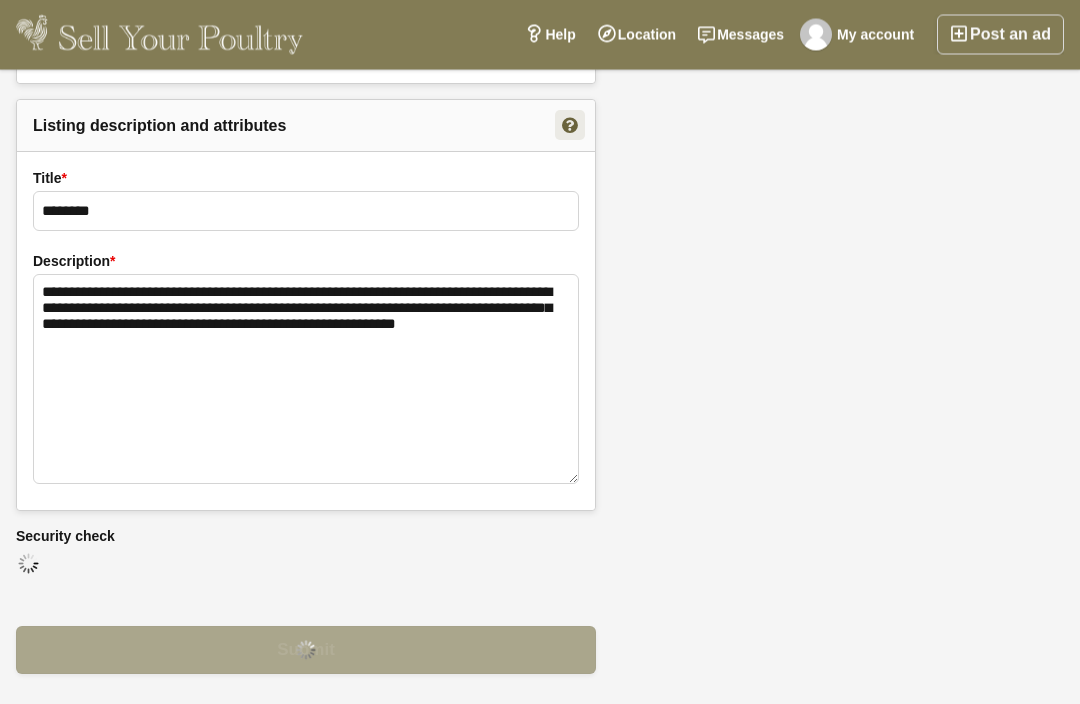 scroll, scrollTop: 1763, scrollLeft: 0, axis: vertical 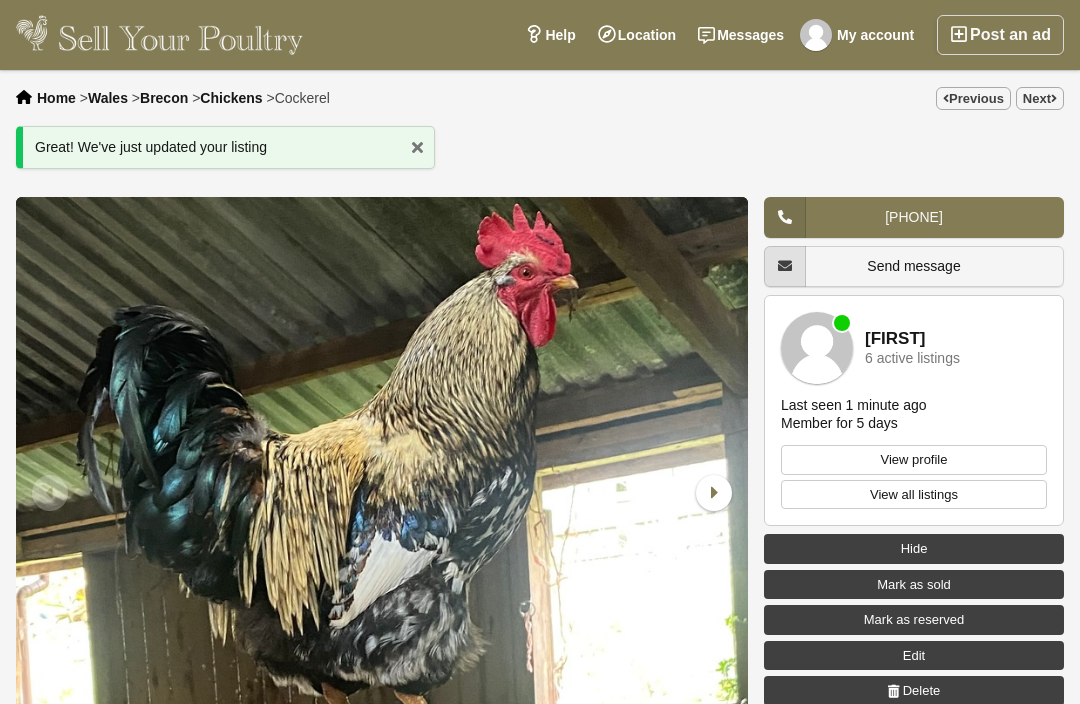 click on "Chickens" at bounding box center (231, 98) 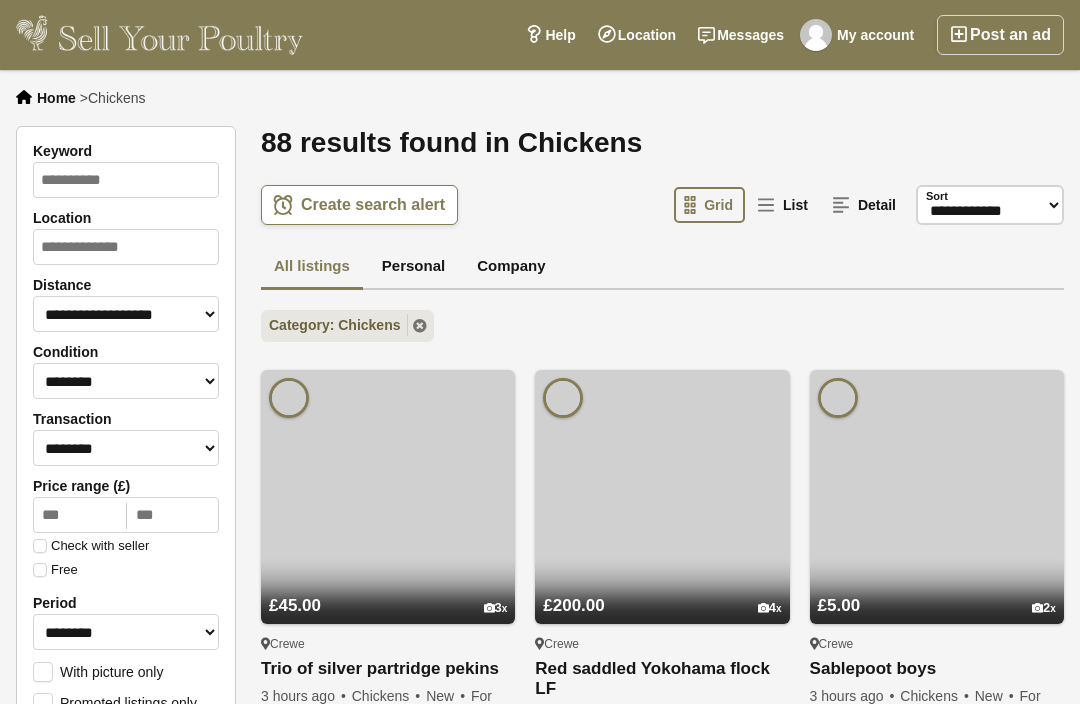scroll, scrollTop: 0, scrollLeft: 0, axis: both 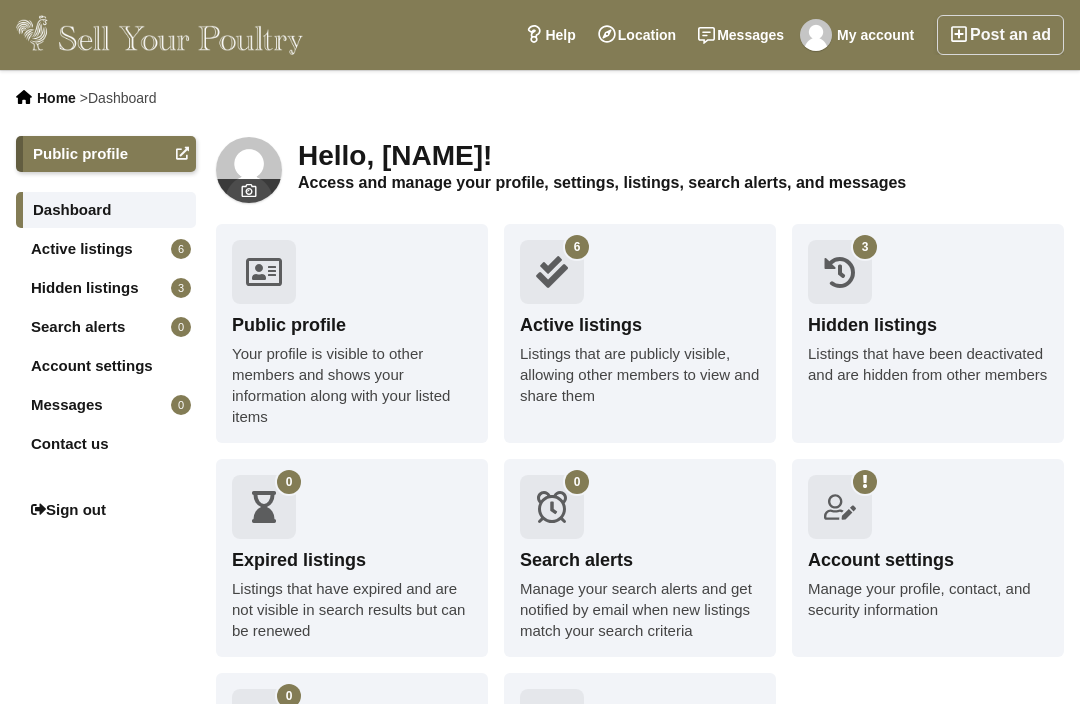 click on "6
Active listings
Listings that are publicly visible, allowing other members to view and share them" at bounding box center (640, 333) 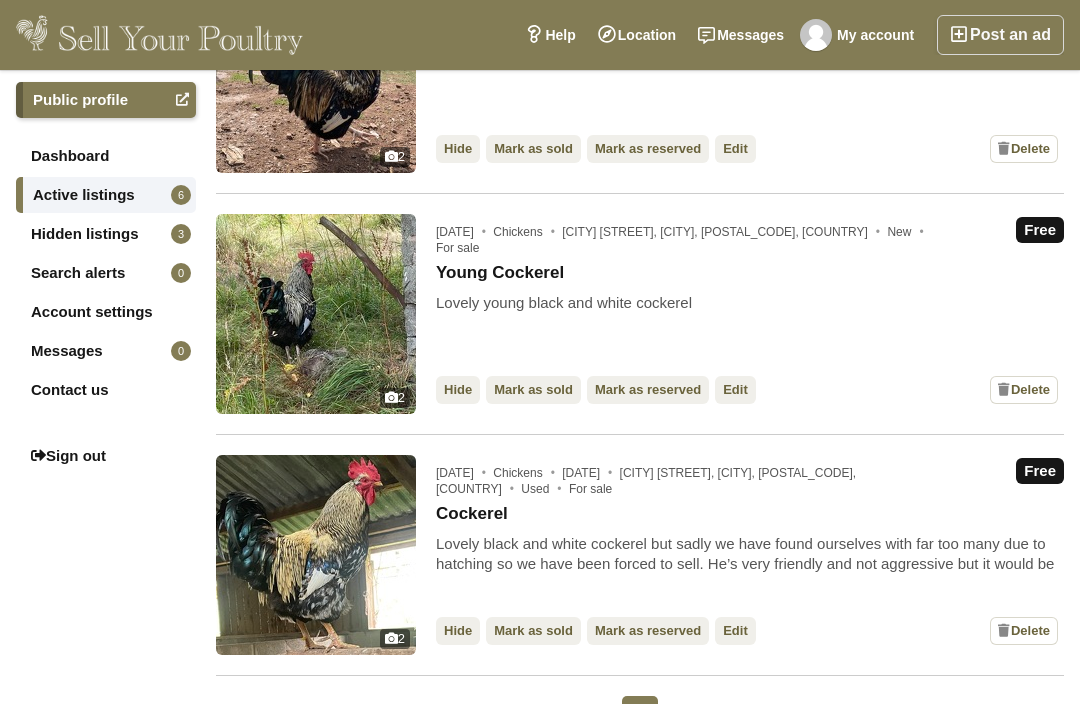 scroll, scrollTop: 978, scrollLeft: 0, axis: vertical 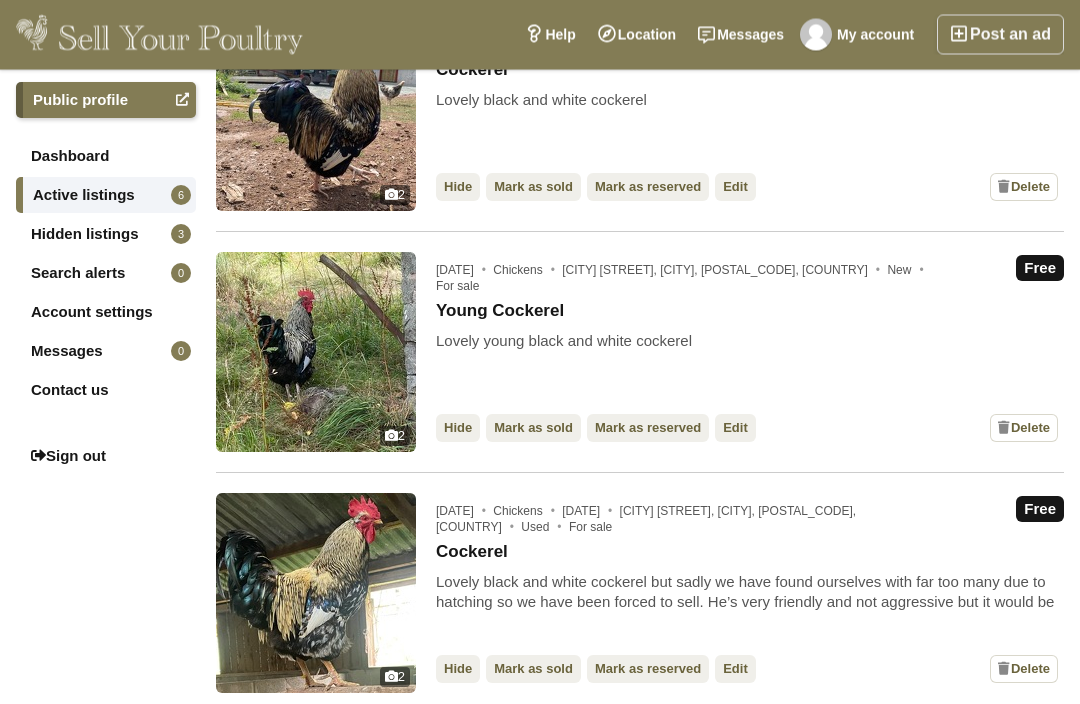 click on "Young Cockerel" at bounding box center (500, 312) 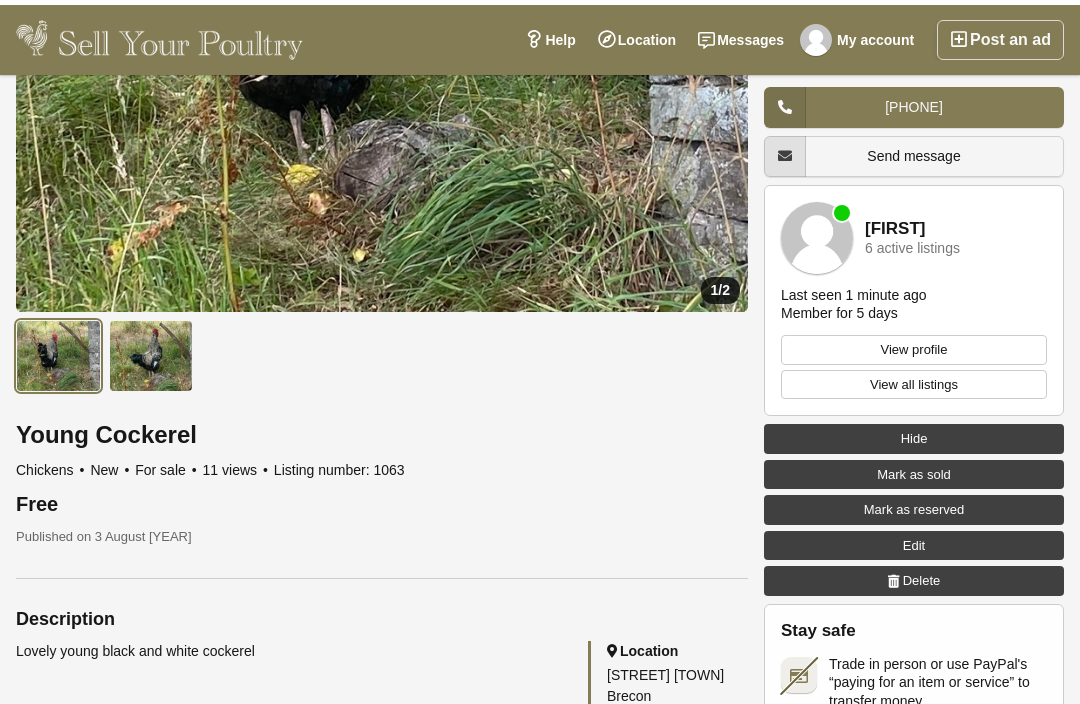scroll, scrollTop: 403, scrollLeft: 0, axis: vertical 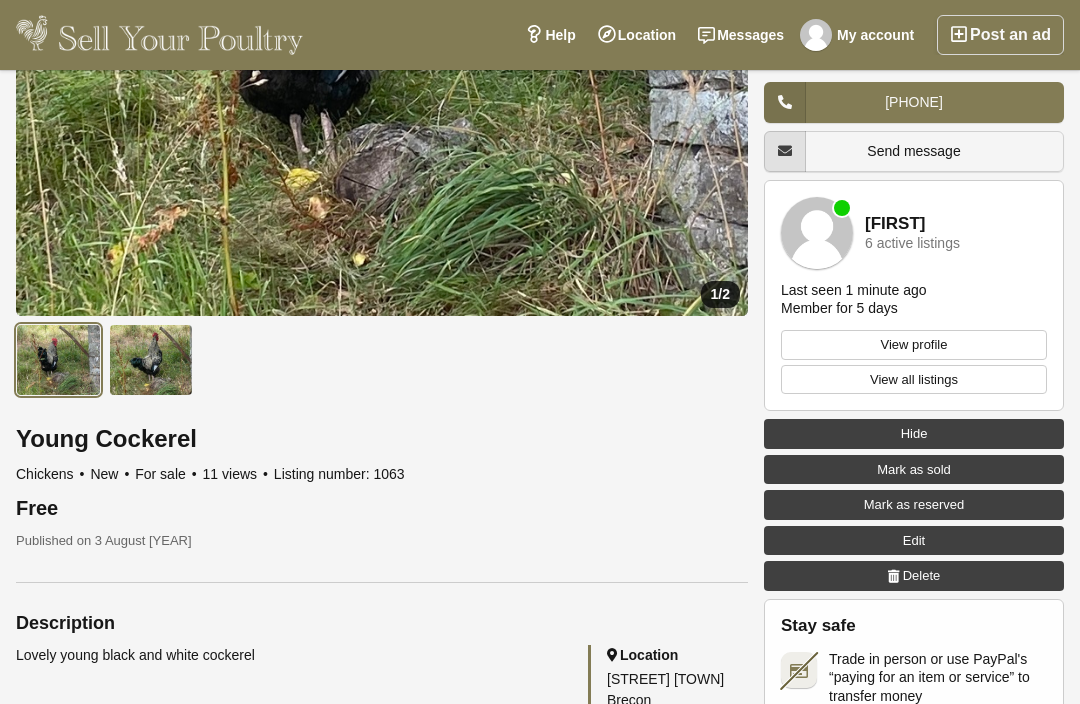 click on "Edit" at bounding box center [914, 541] 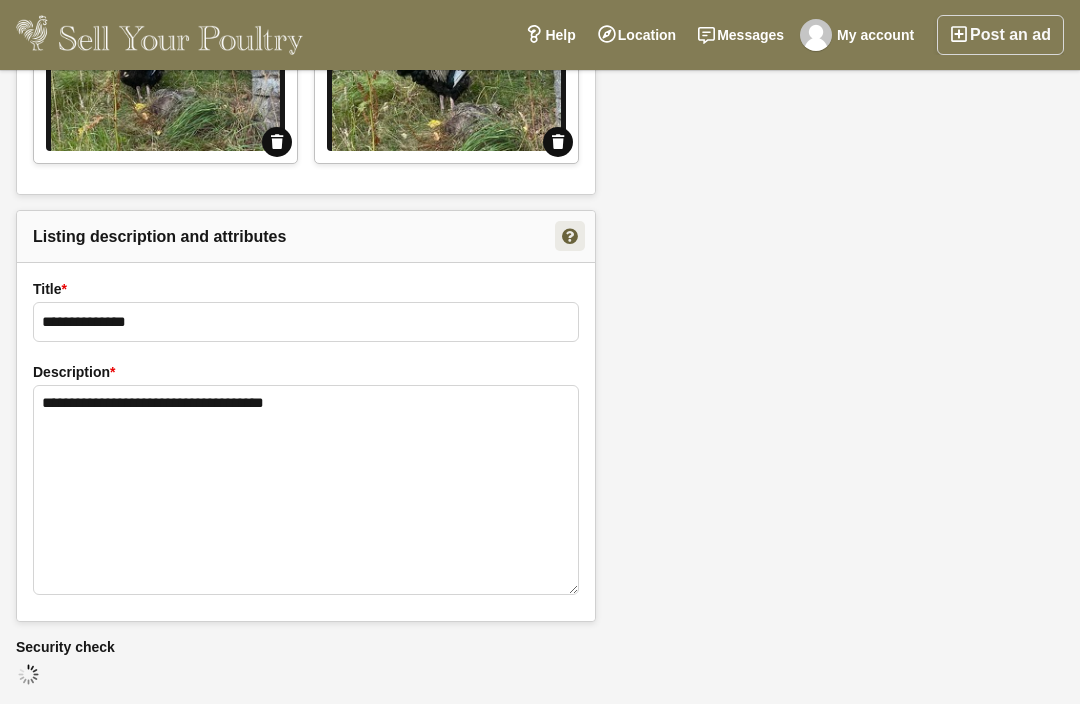 scroll, scrollTop: 1654, scrollLeft: 0, axis: vertical 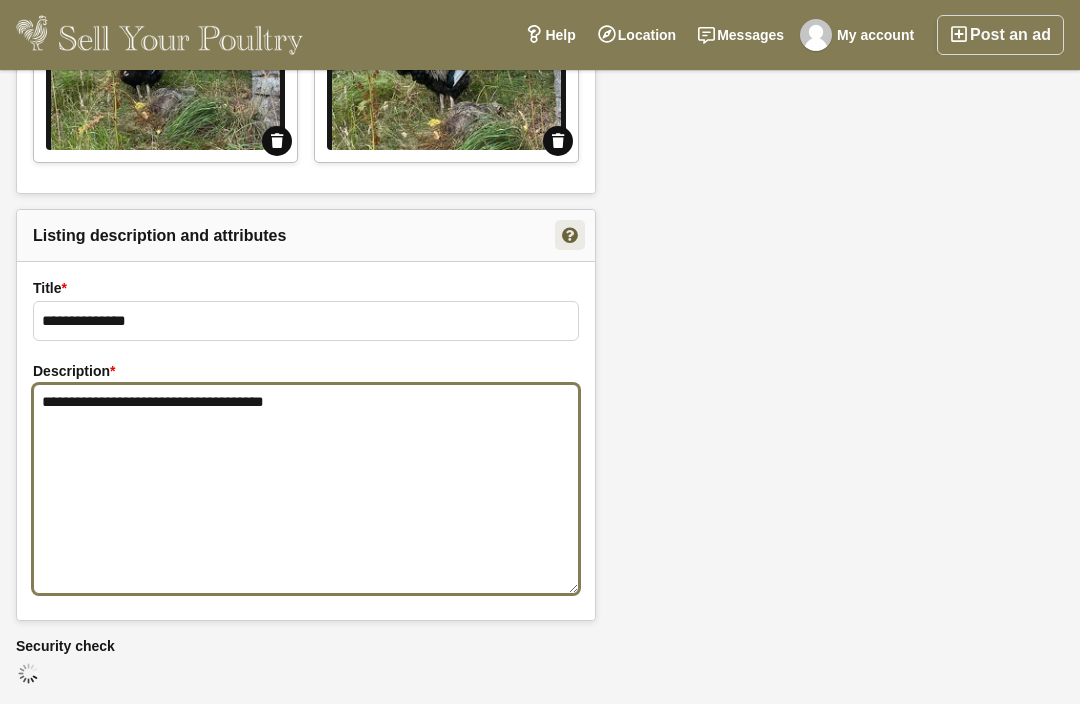 click on "**********" at bounding box center (306, 489) 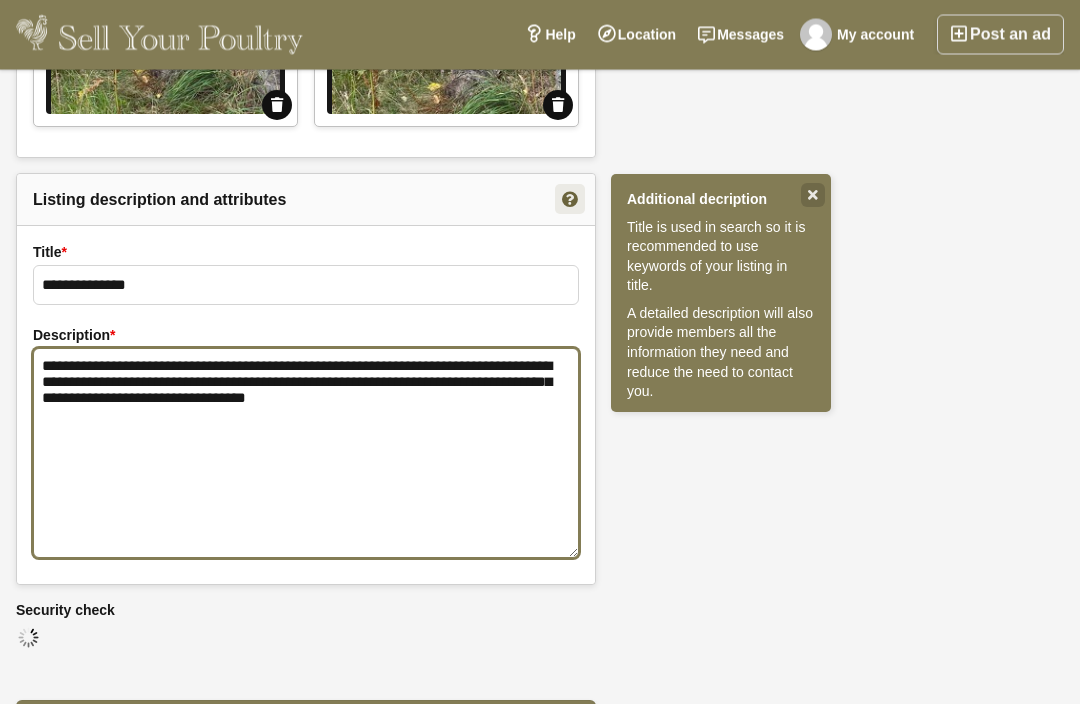 scroll, scrollTop: 1716, scrollLeft: 0, axis: vertical 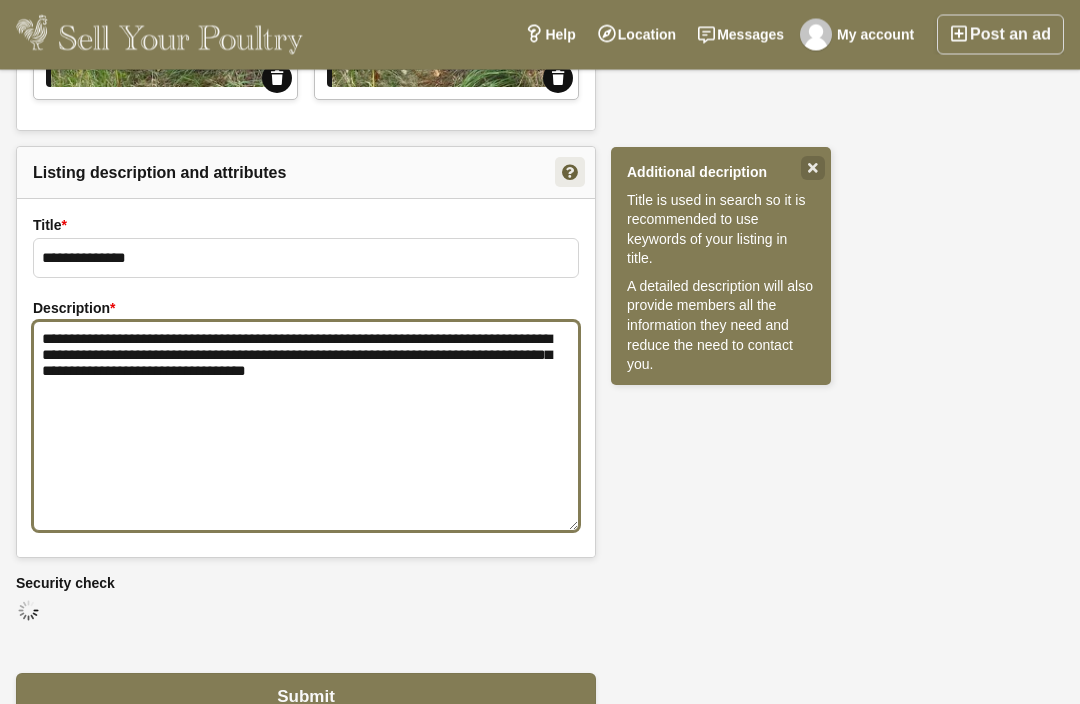 type on "**********" 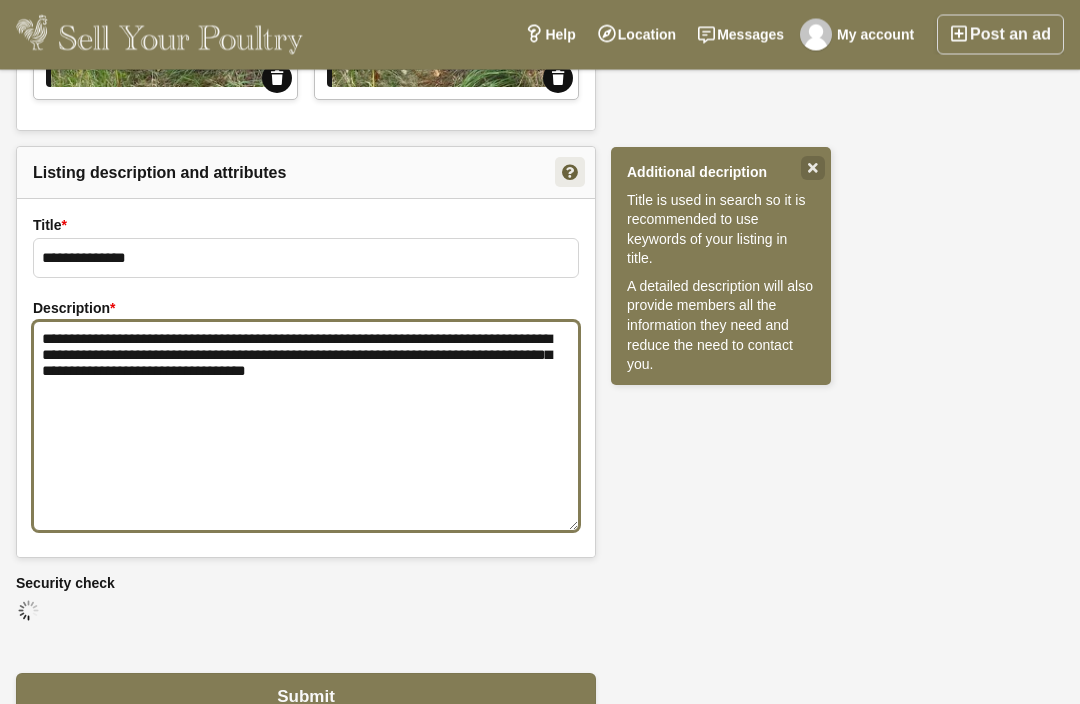 click on "**********" at bounding box center (306, 427) 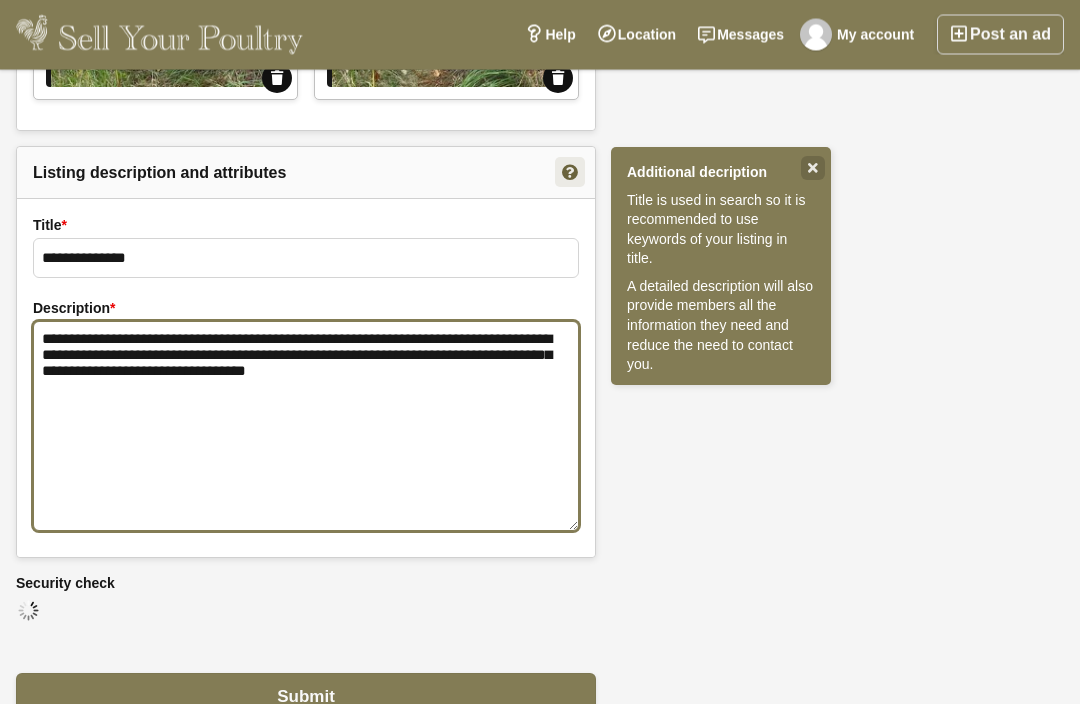 scroll, scrollTop: 1717, scrollLeft: 0, axis: vertical 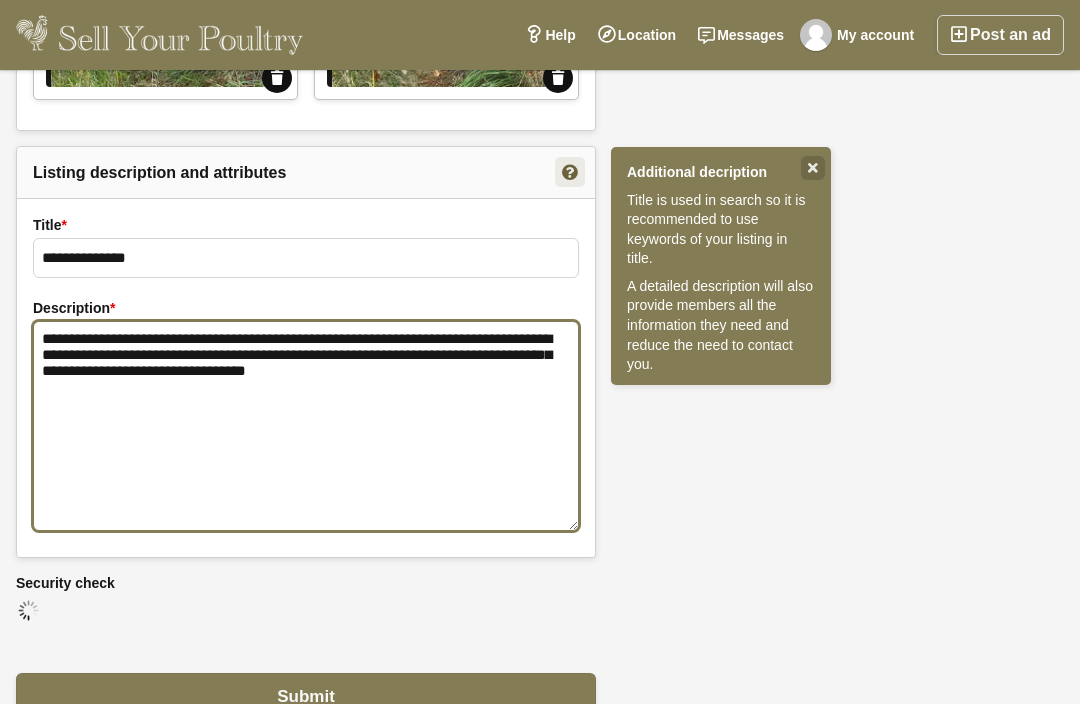click on "**********" at bounding box center [306, 426] 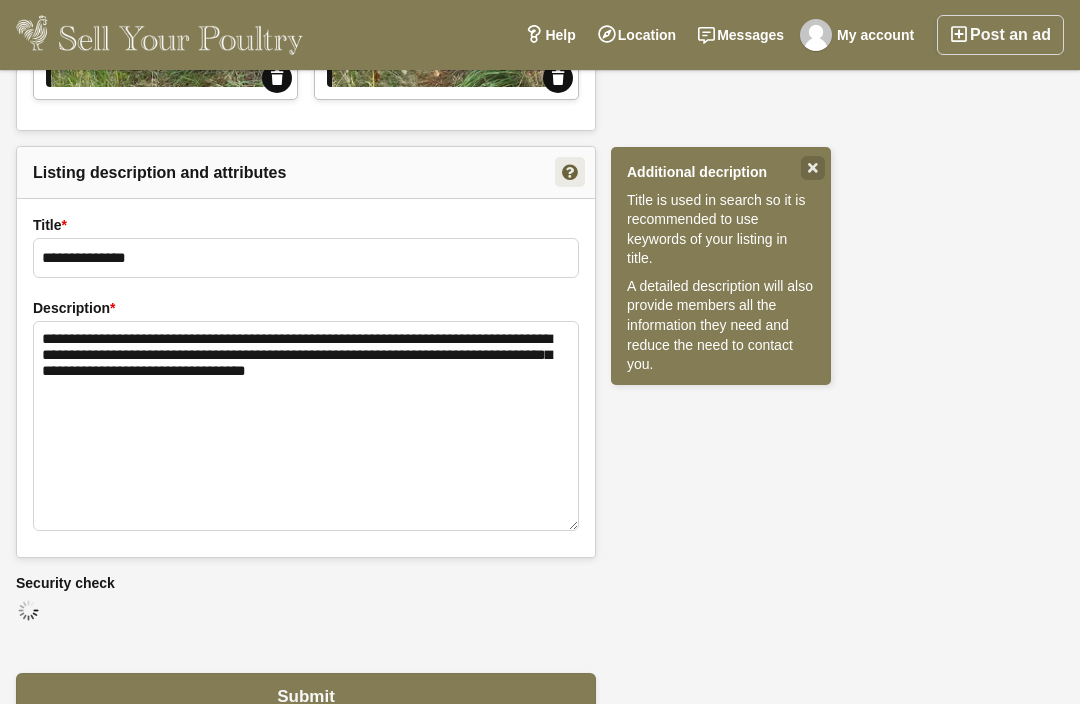 click on "Submit" at bounding box center (306, 697) 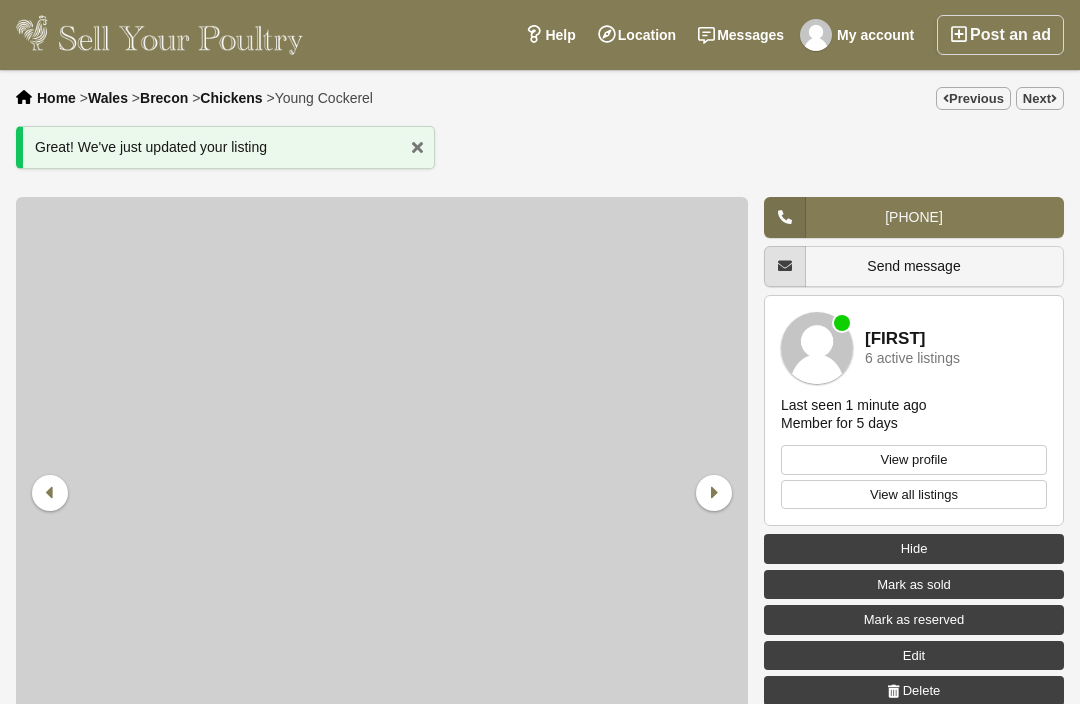 scroll, scrollTop: 0, scrollLeft: 0, axis: both 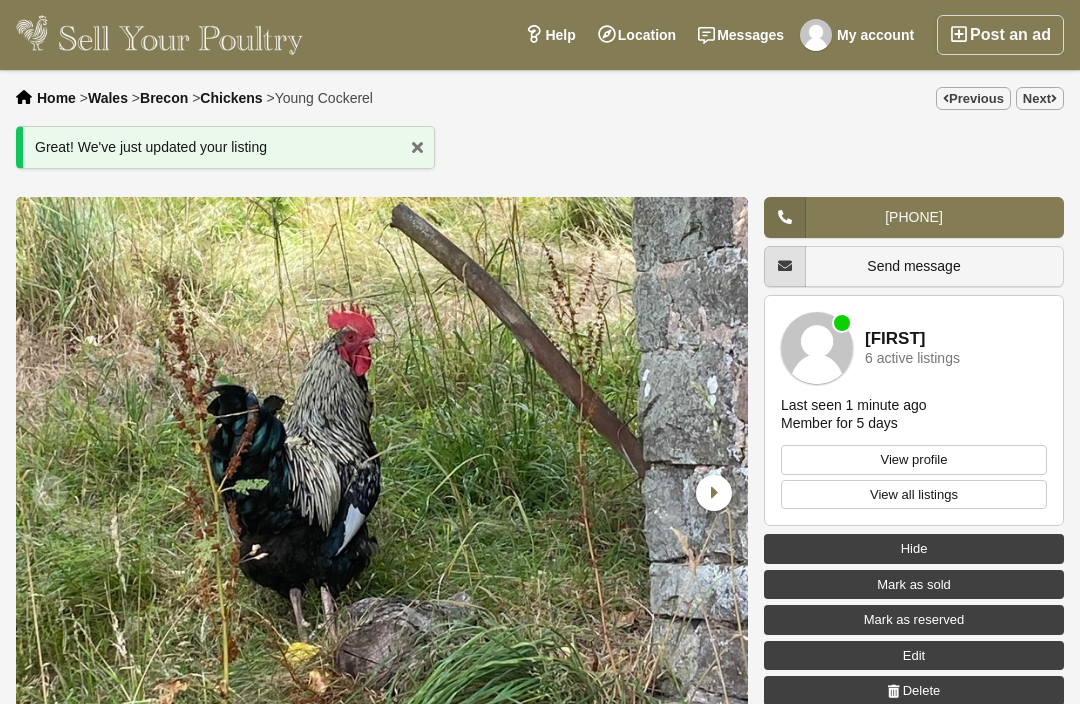 click on "My account" at bounding box center (860, 35) 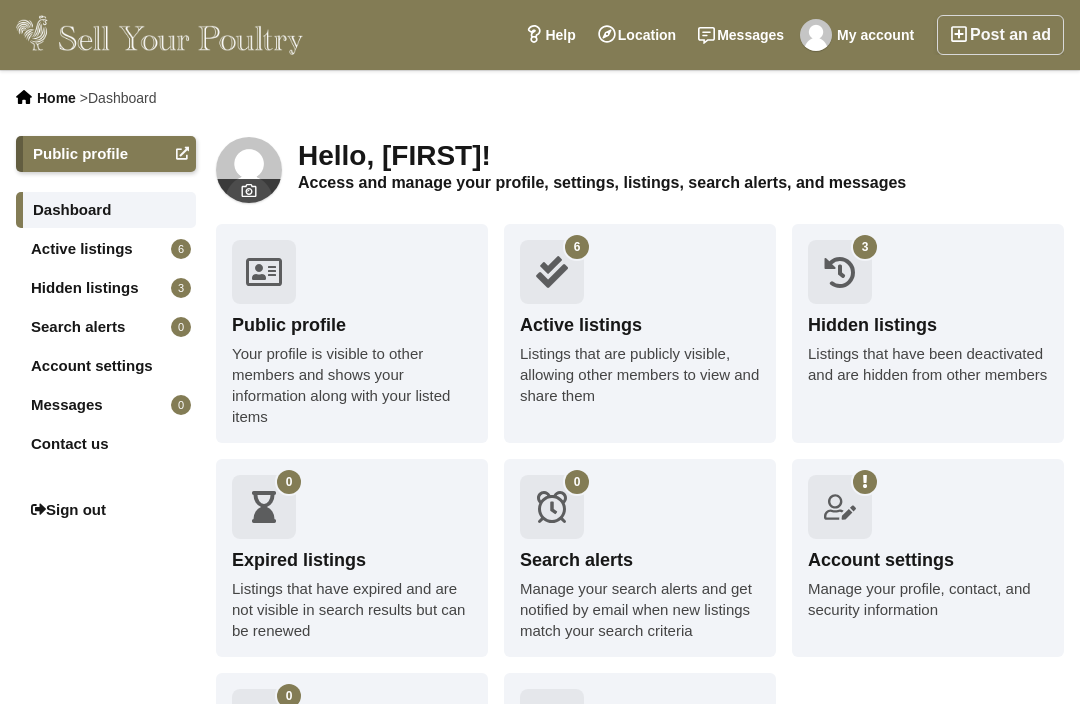 scroll, scrollTop: 0, scrollLeft: 0, axis: both 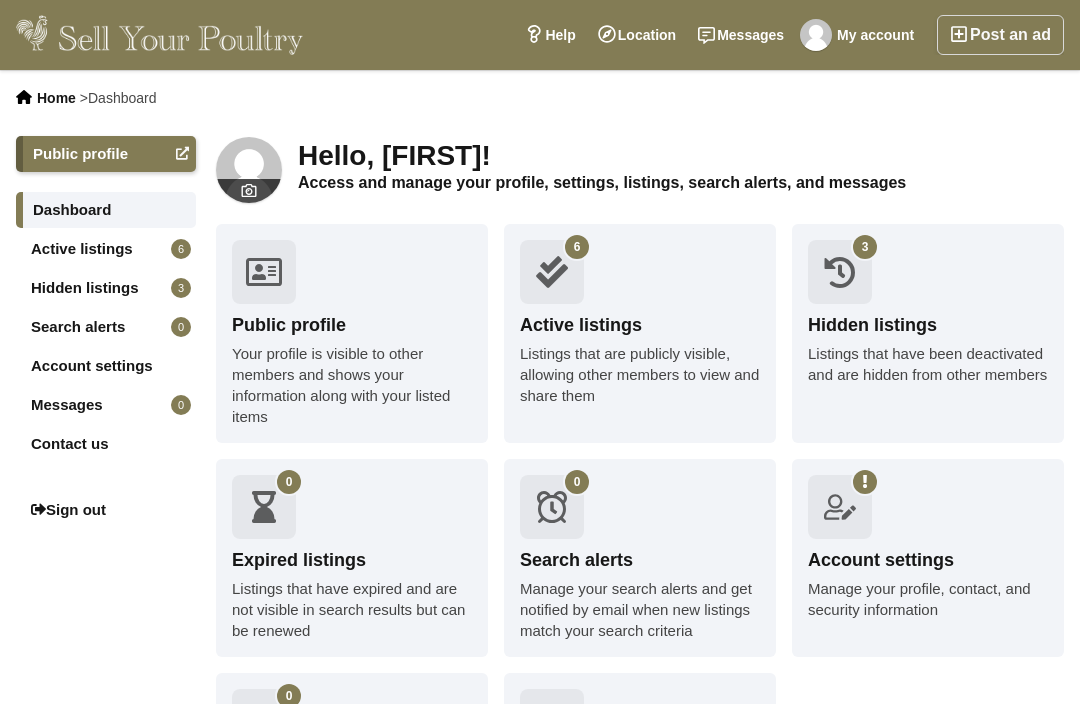 click on "Listings that are publicly visible, allowing other members to view and share them" at bounding box center [640, 374] 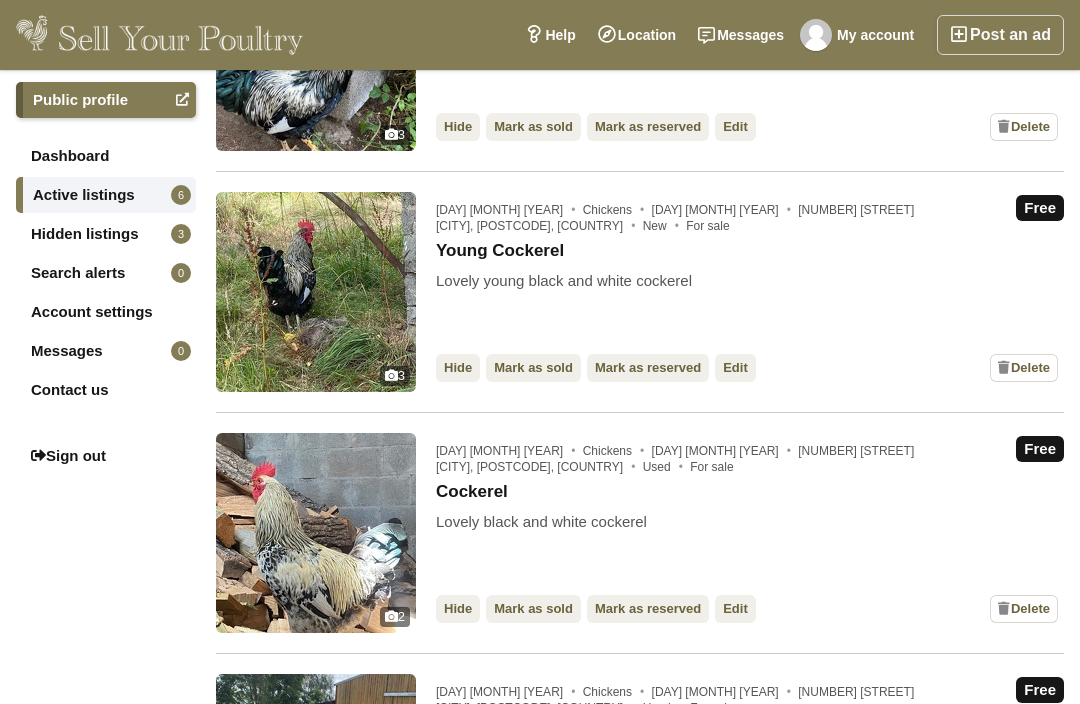 scroll, scrollTop: 267, scrollLeft: 0, axis: vertical 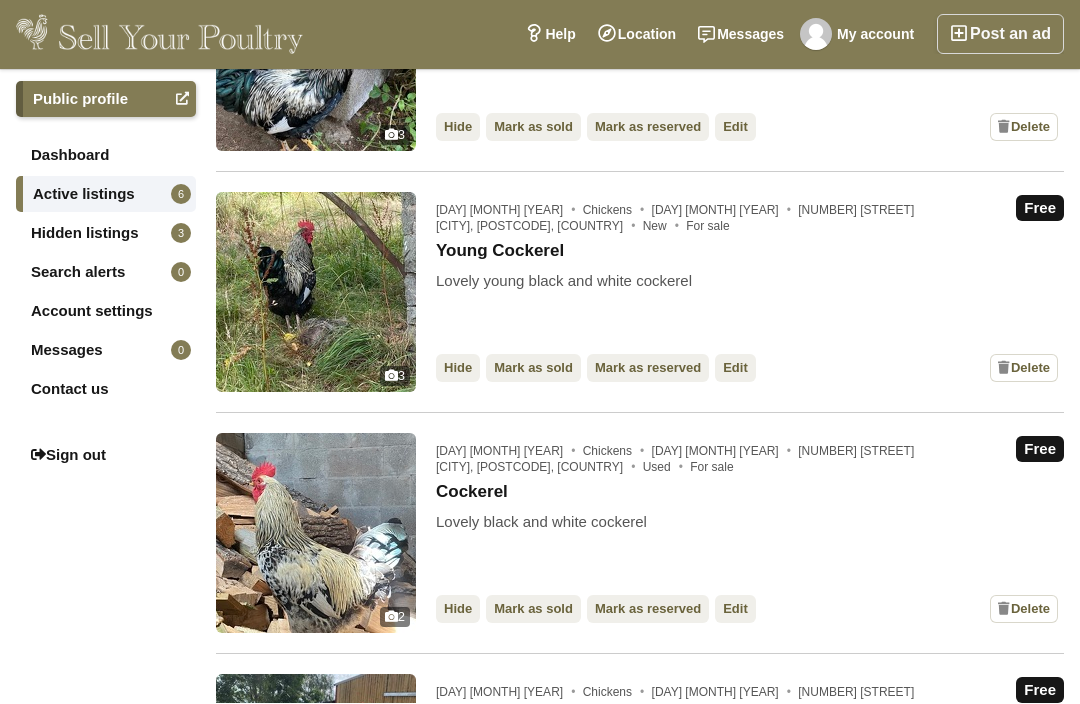 click on "Young Cockerel" at bounding box center (500, 252) 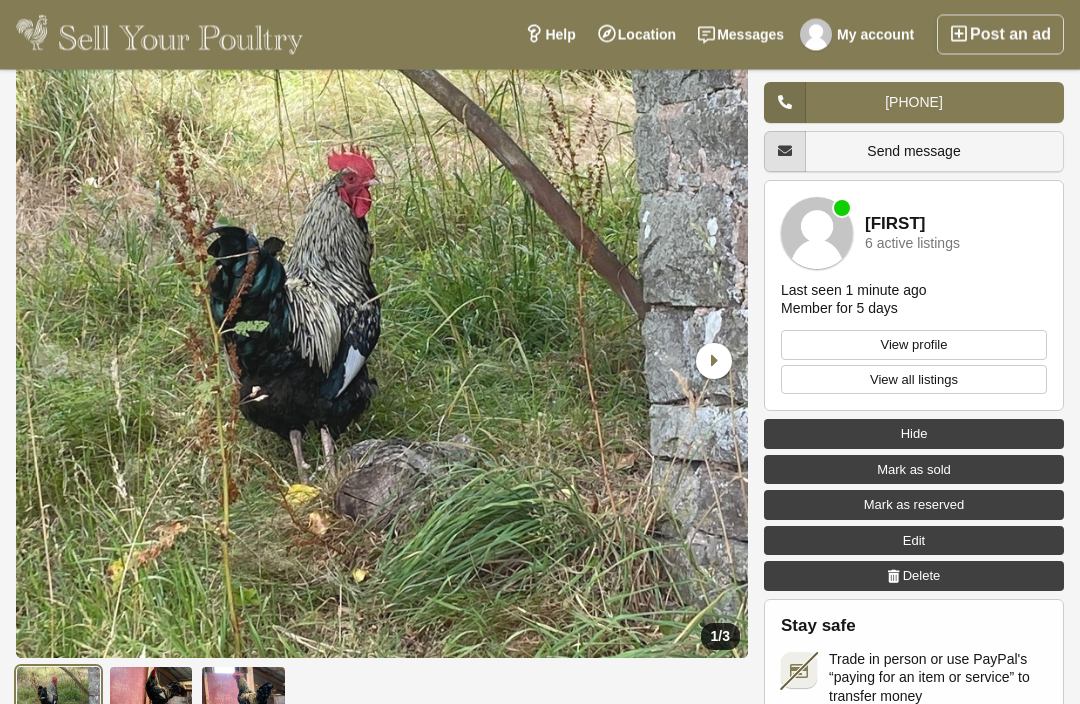 scroll, scrollTop: 61, scrollLeft: 0, axis: vertical 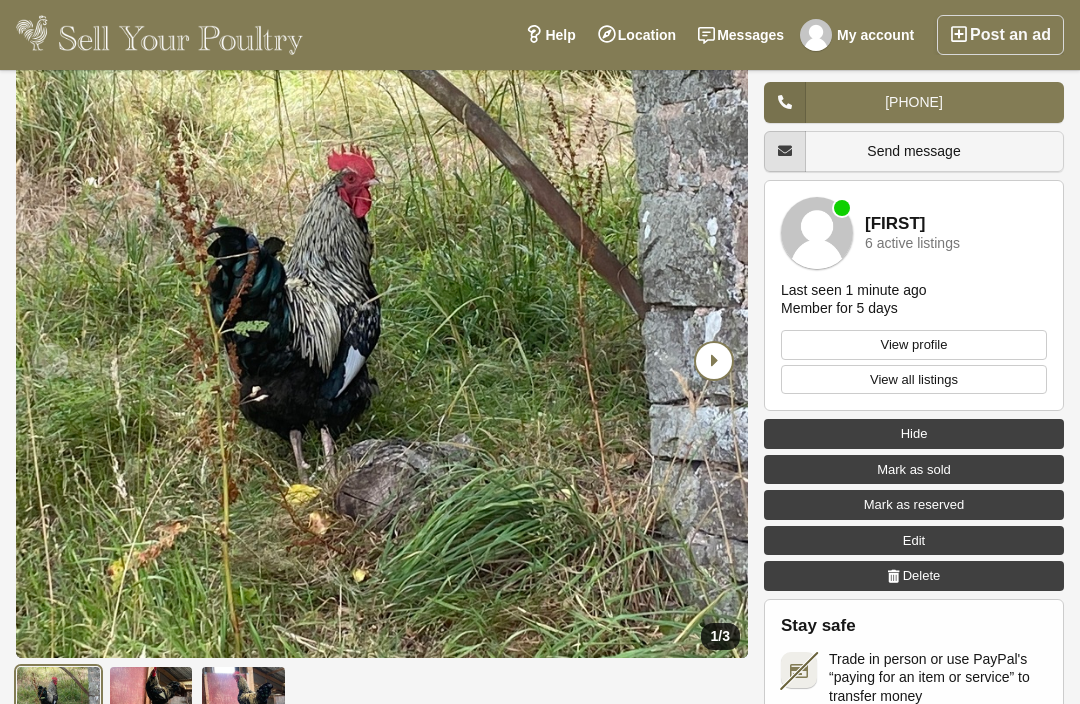 click at bounding box center (712, 361) 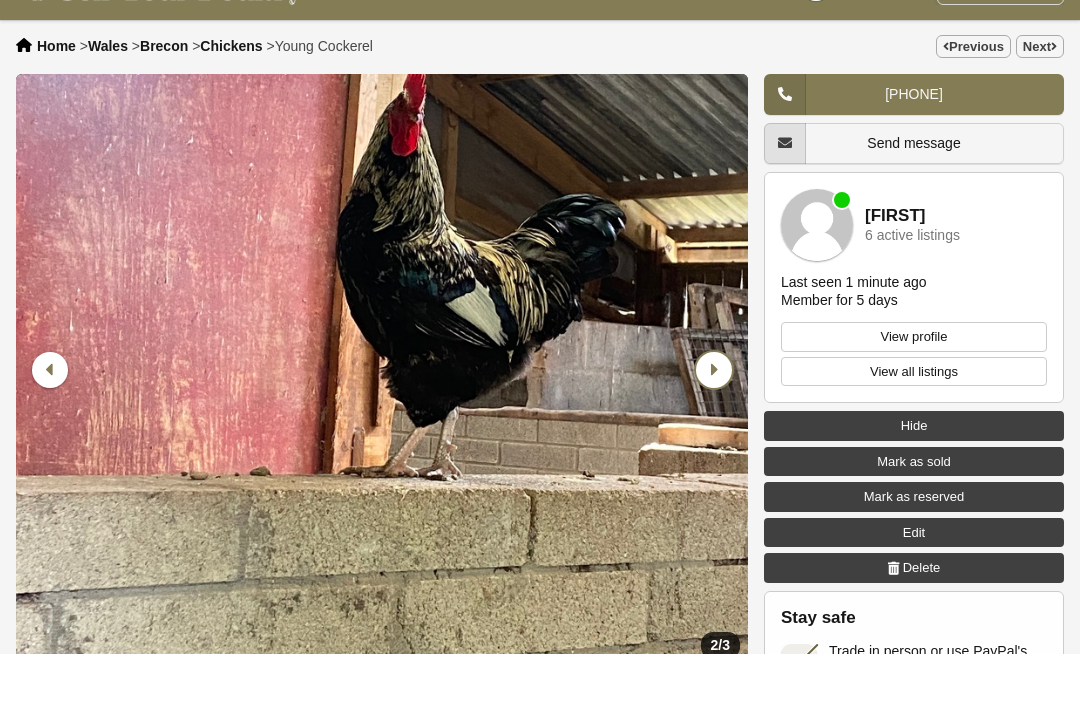 scroll, scrollTop: 52, scrollLeft: 0, axis: vertical 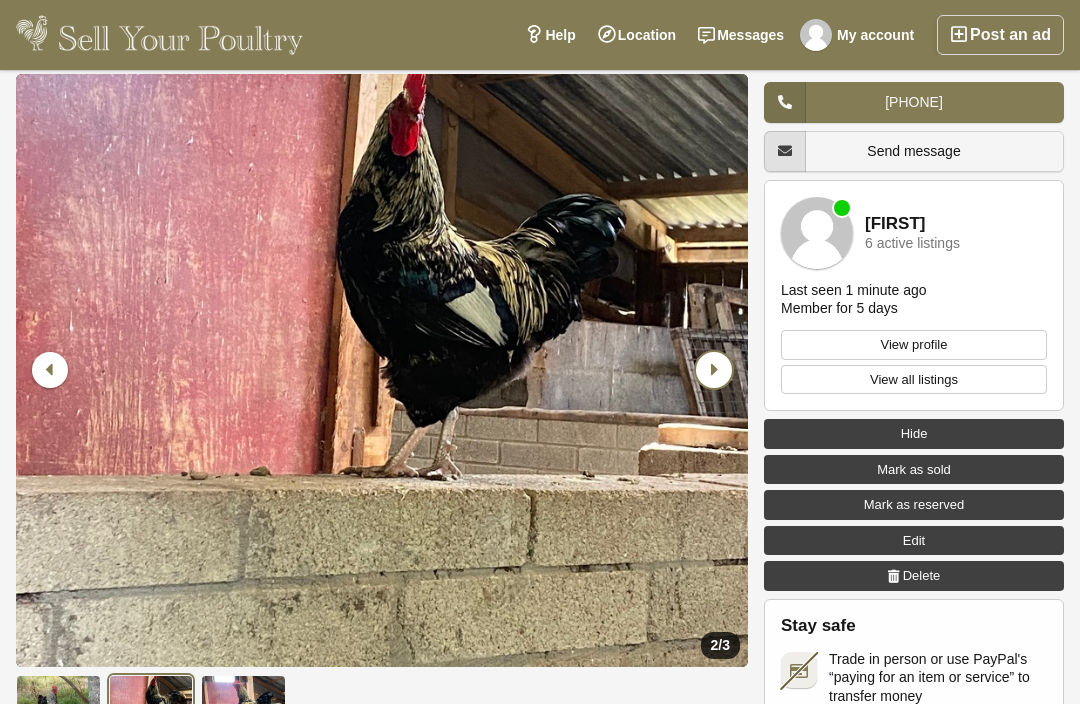 click at bounding box center (714, 370) 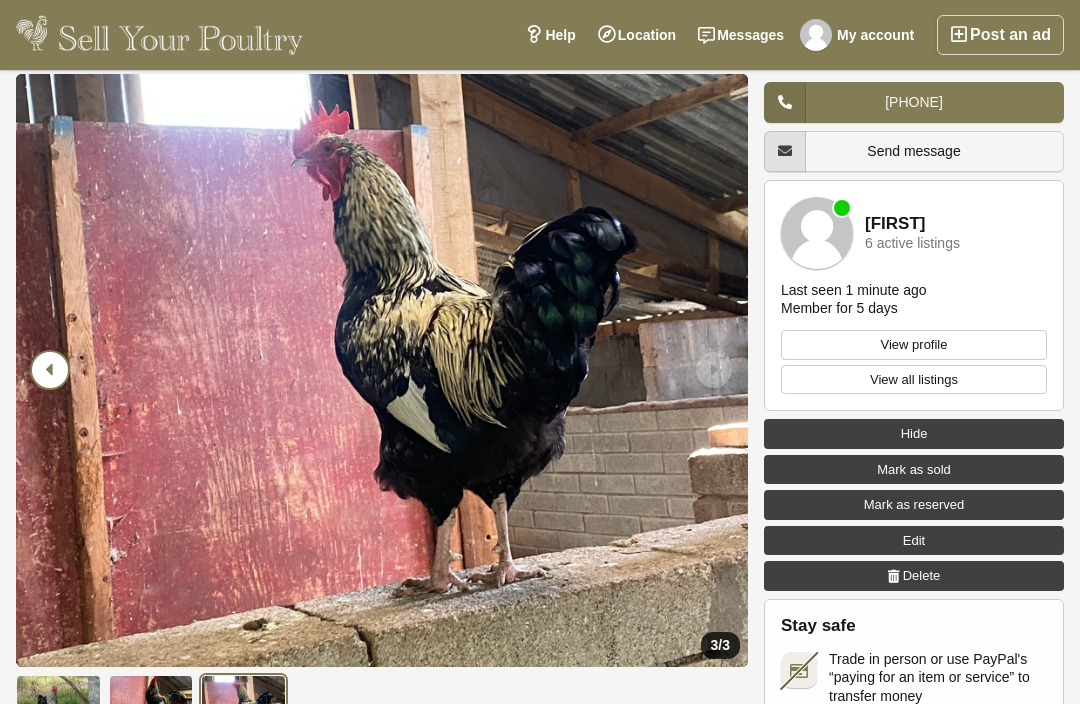 click at bounding box center (52, 370) 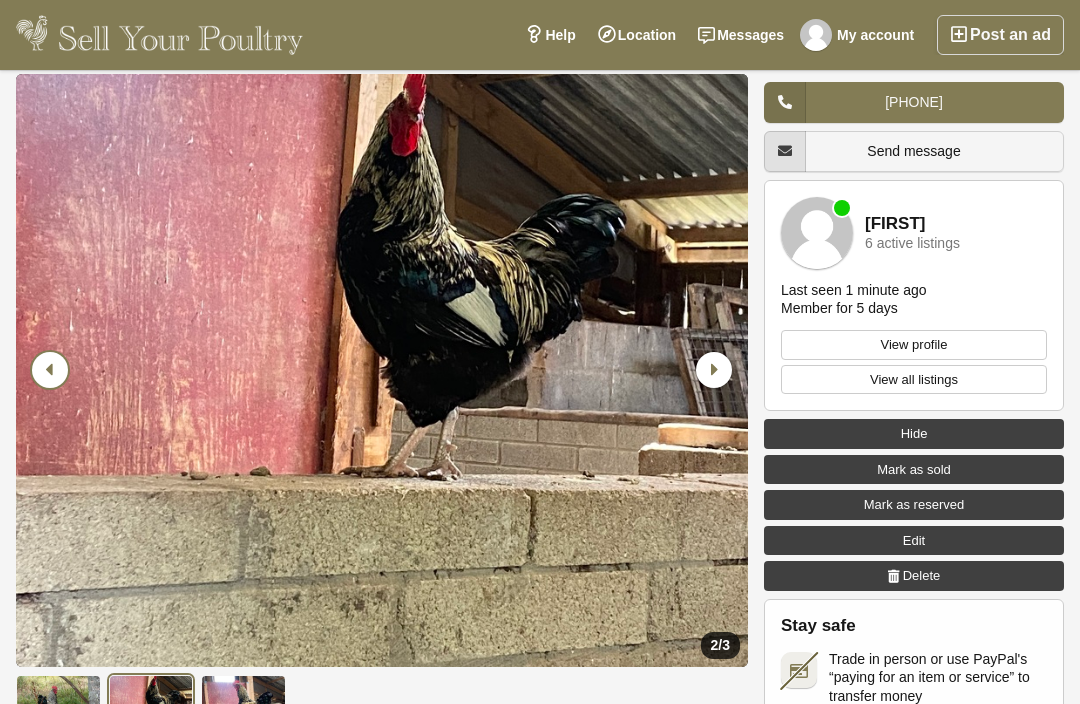 click at bounding box center [50, 370] 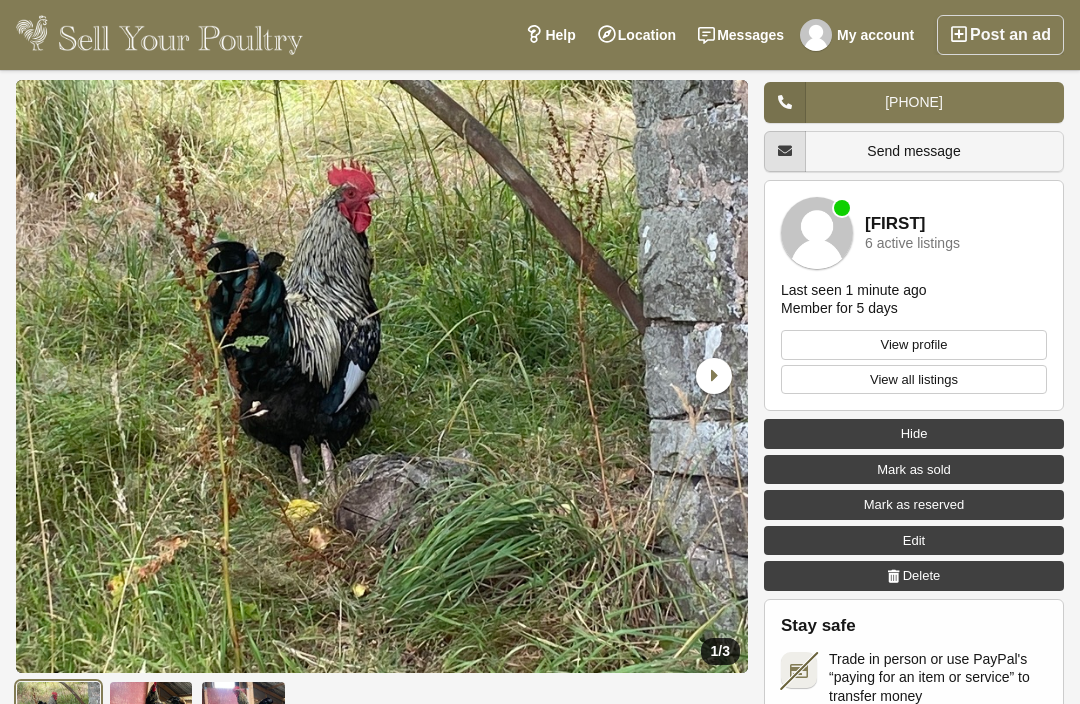 scroll, scrollTop: 0, scrollLeft: 0, axis: both 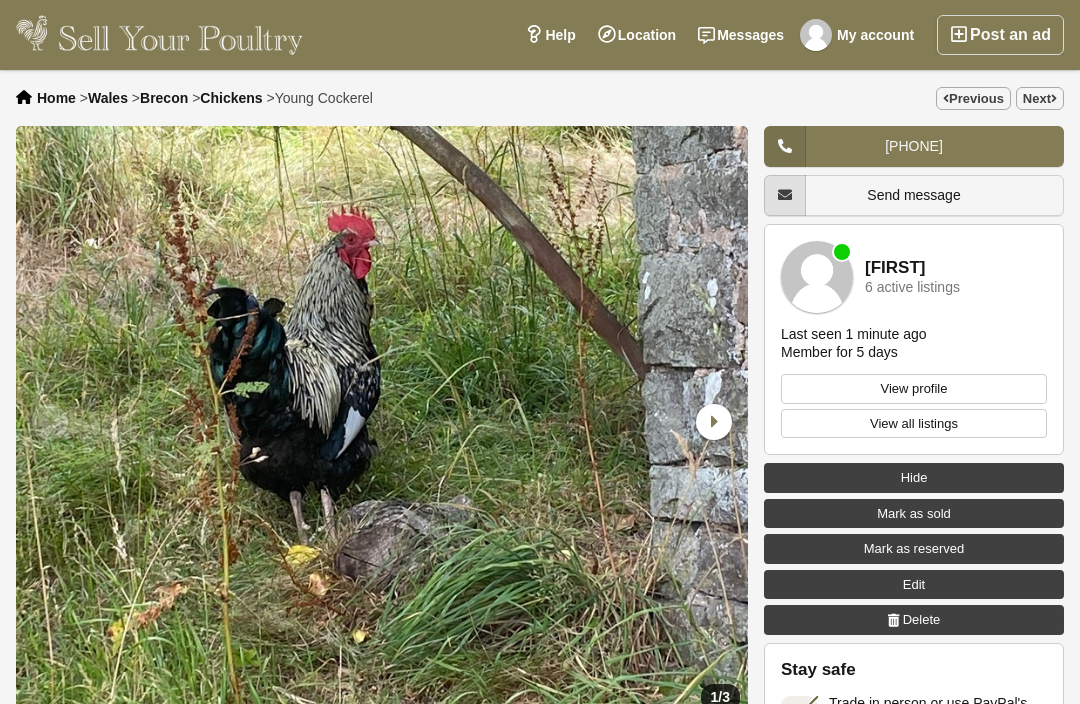 click on "My account" at bounding box center (860, 35) 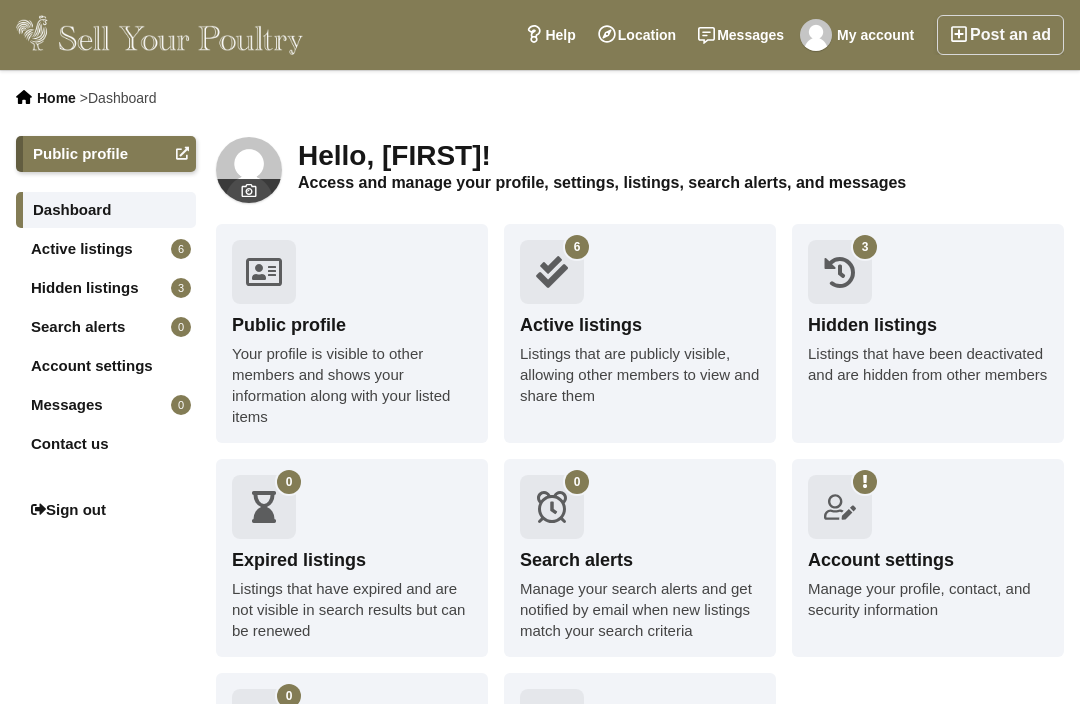 scroll, scrollTop: 0, scrollLeft: 0, axis: both 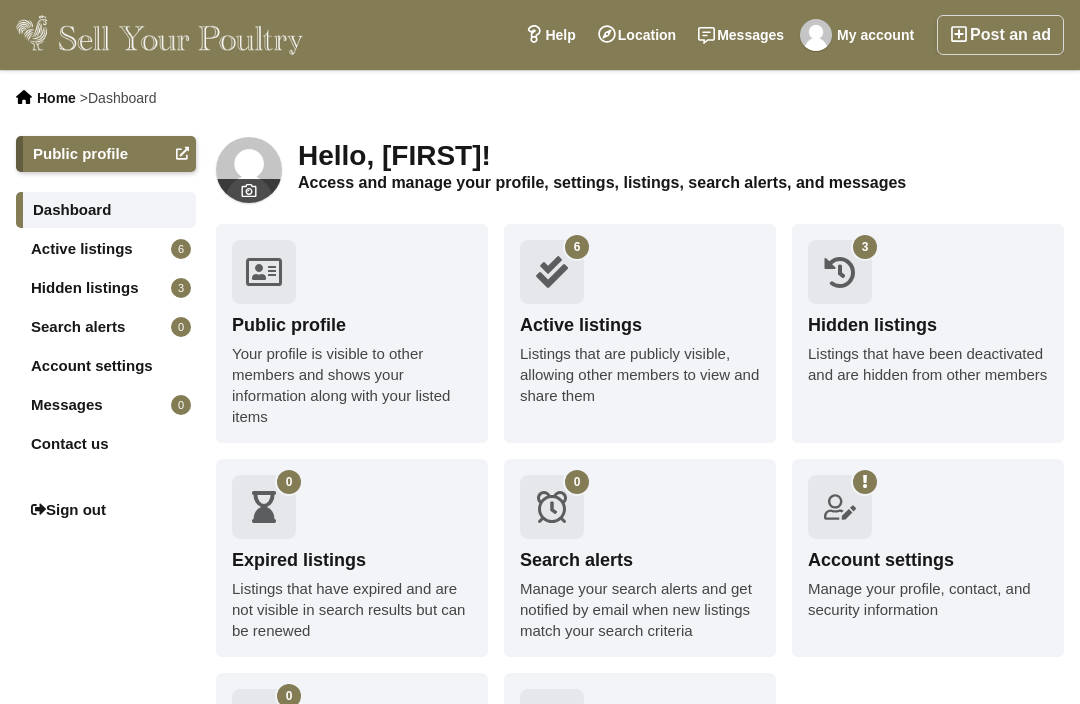 click on "Listings that are publicly visible, allowing other members to view and share them" at bounding box center [640, 374] 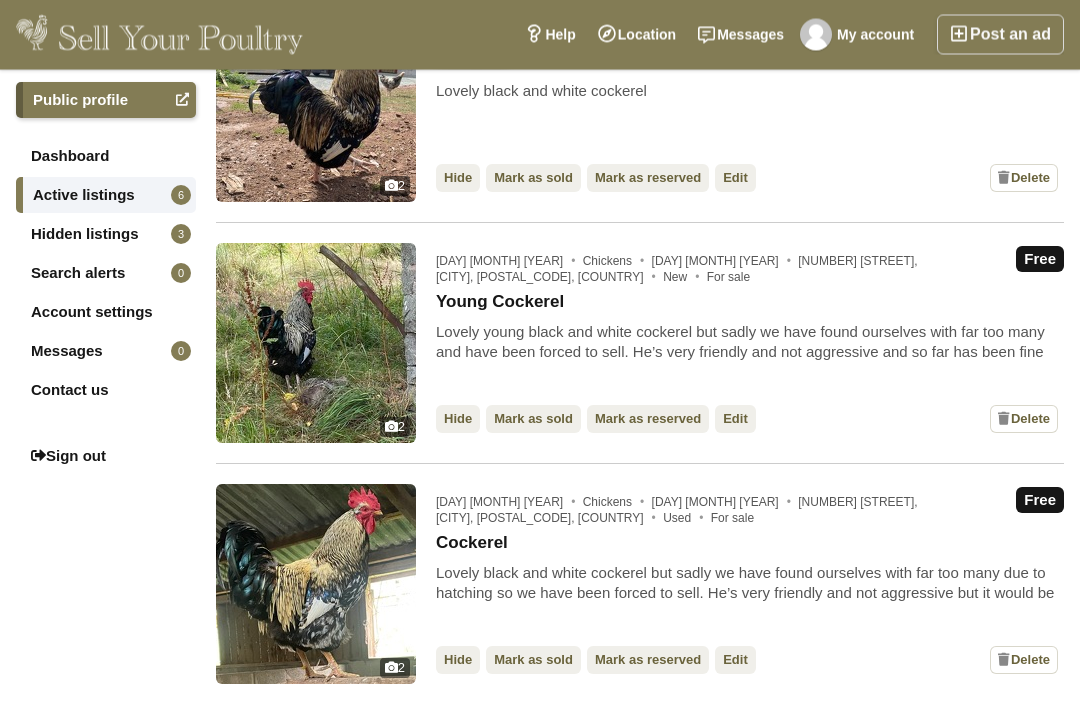 scroll, scrollTop: 938, scrollLeft: 0, axis: vertical 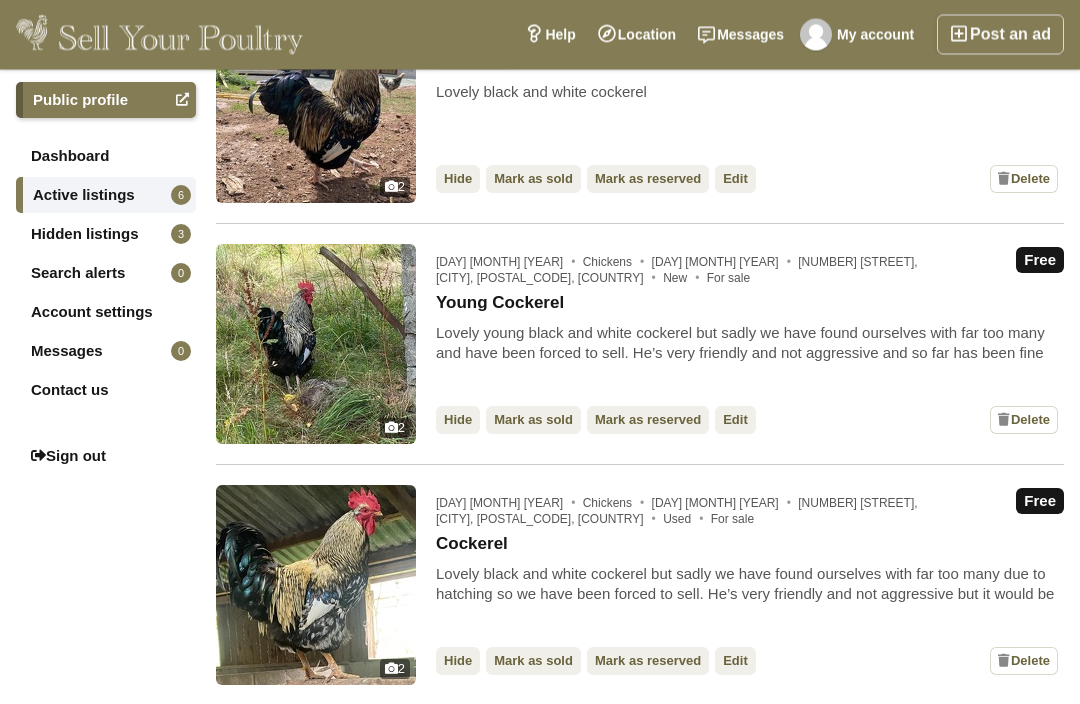 click on "Lovely young black and white cockerel but sadly we have found ourselves with far too many and have been forced to sell. He’s very friendly and not aggressive and so far has been fine with other cockerels." at bounding box center [750, 344] 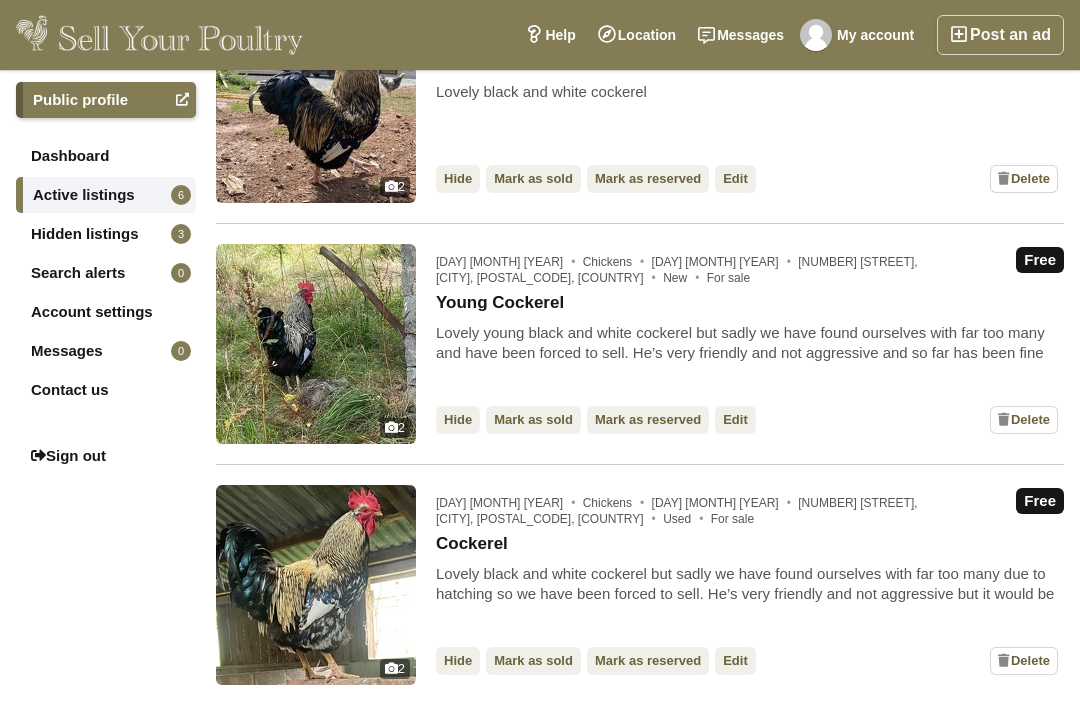 click on "Edit" at bounding box center [735, 420] 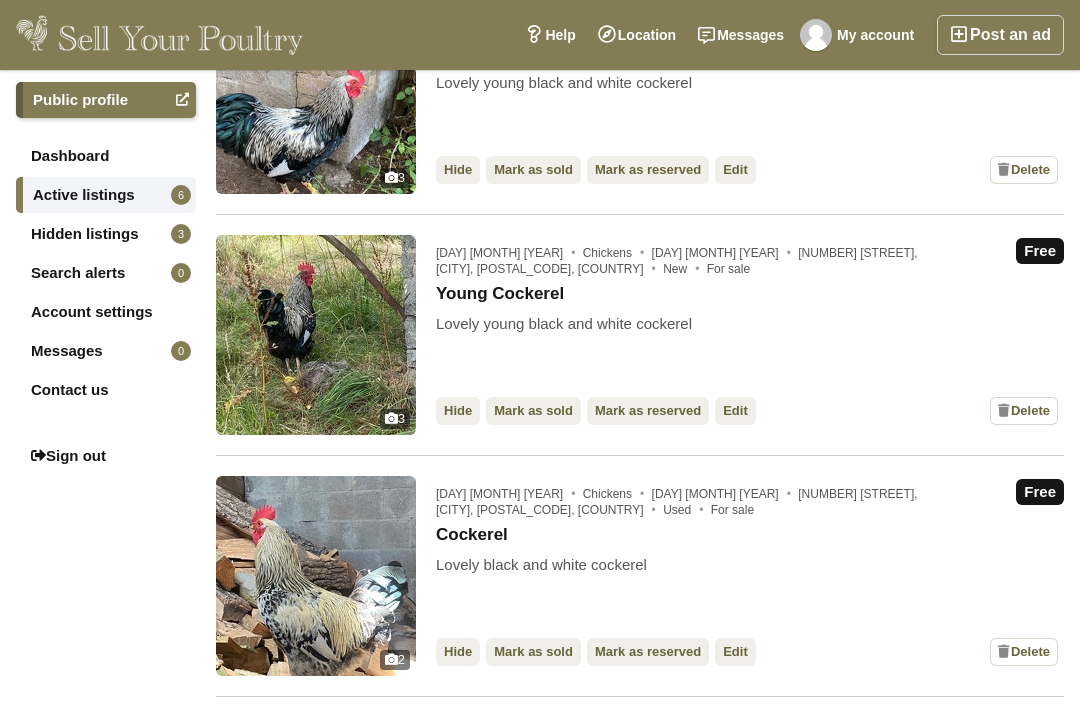 scroll, scrollTop: 223, scrollLeft: 0, axis: vertical 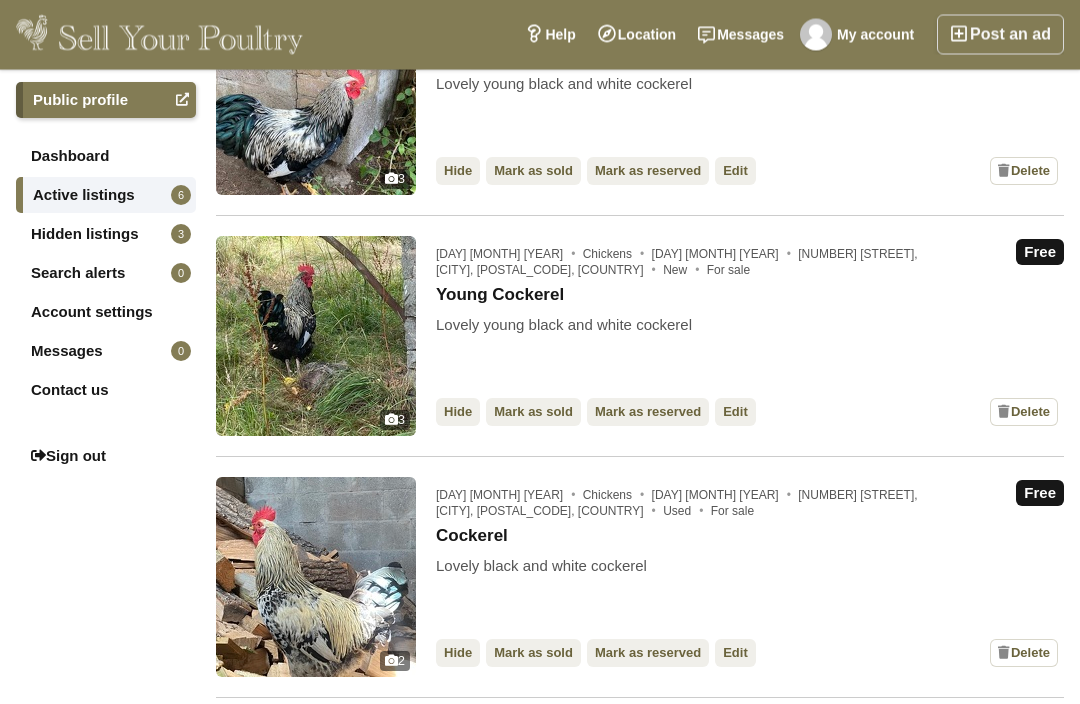 click on "Edit" at bounding box center (735, 413) 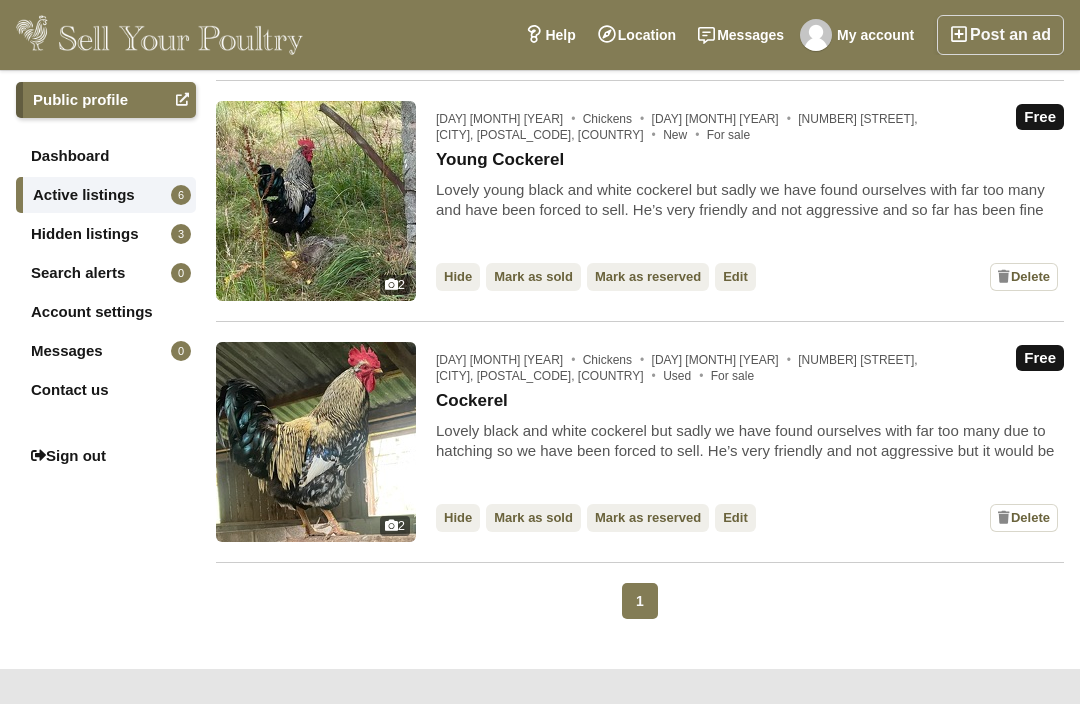 scroll, scrollTop: 1081, scrollLeft: 0, axis: vertical 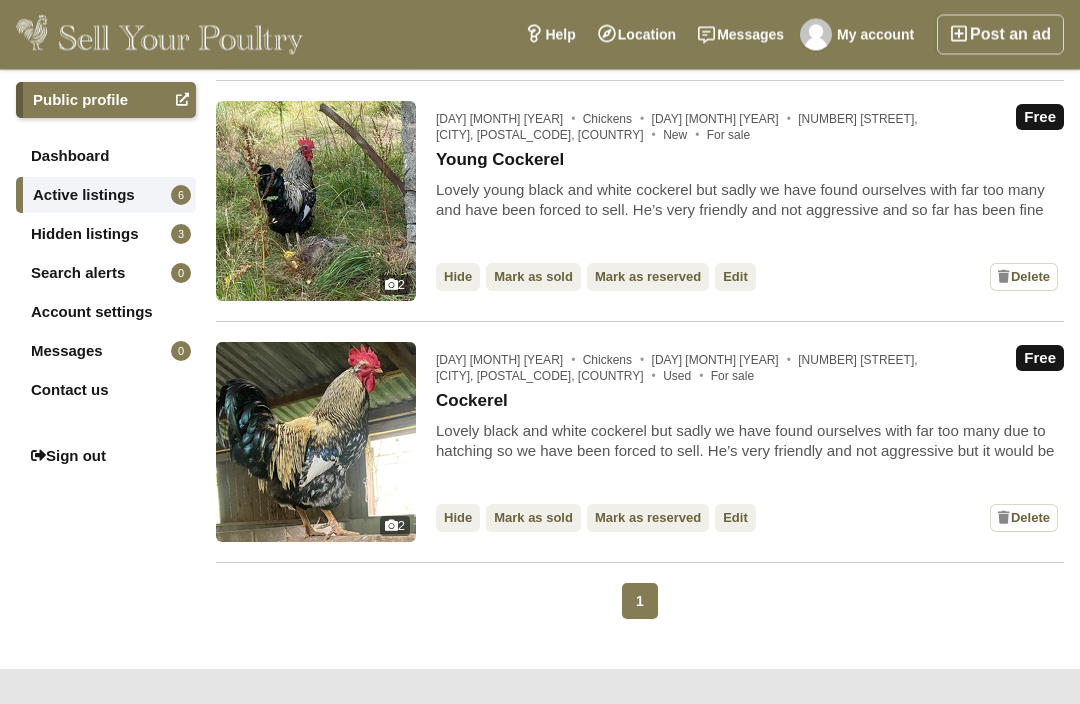 click on "Edit" at bounding box center (735, 278) 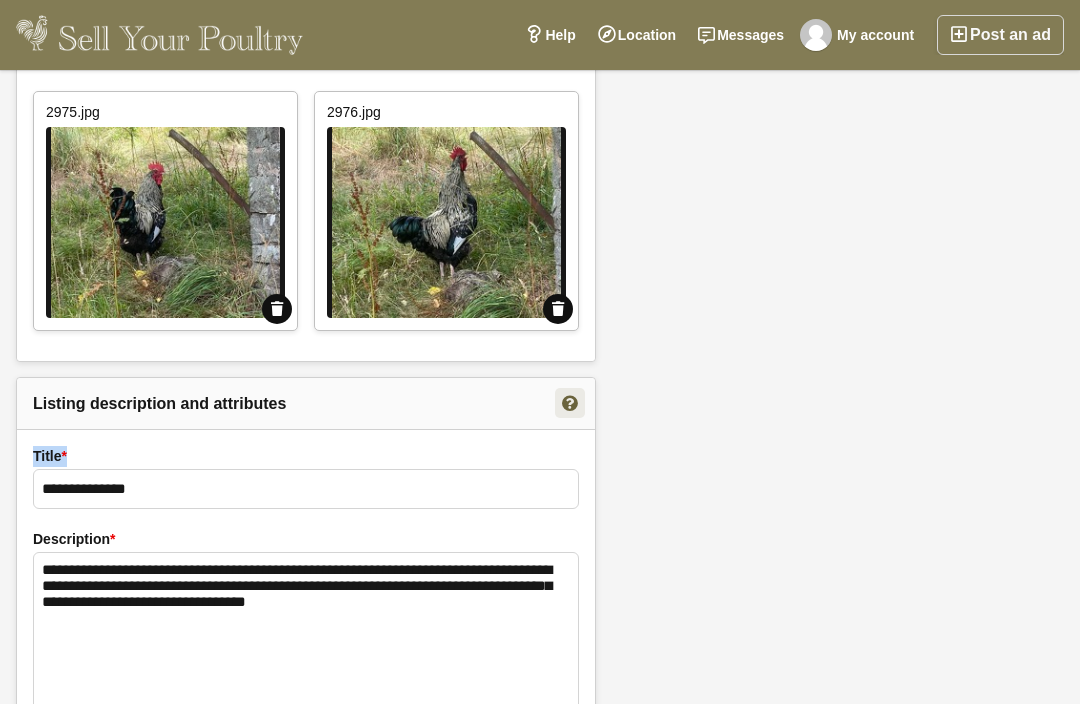 scroll, scrollTop: 1677, scrollLeft: 0, axis: vertical 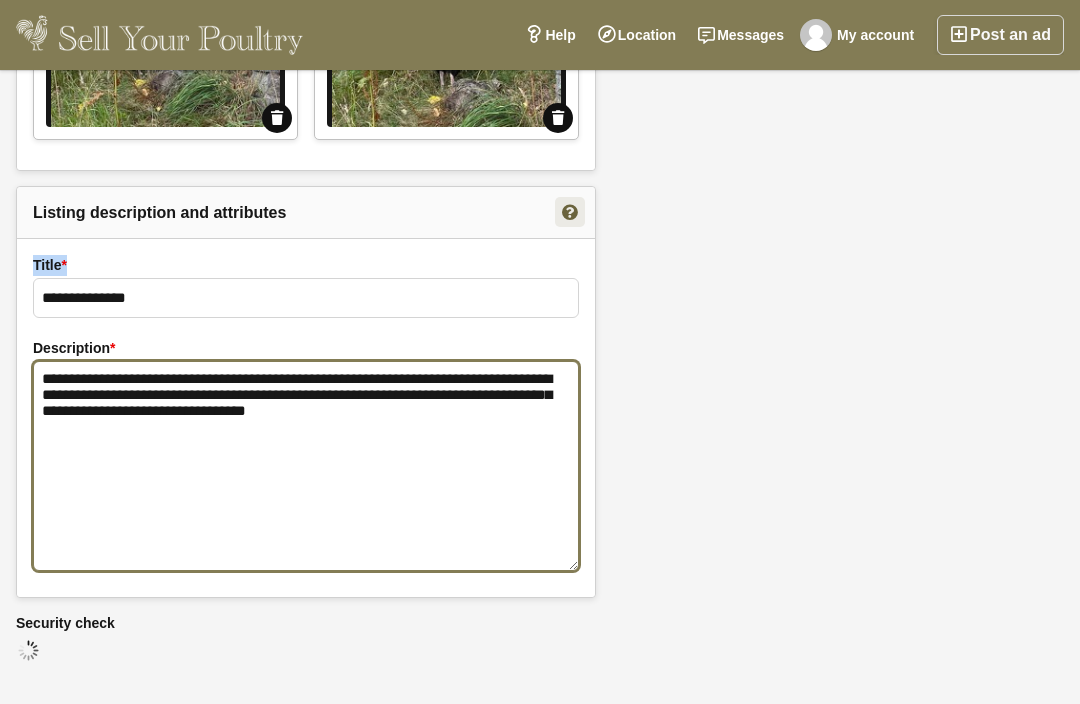 click on "**********" at bounding box center [306, 466] 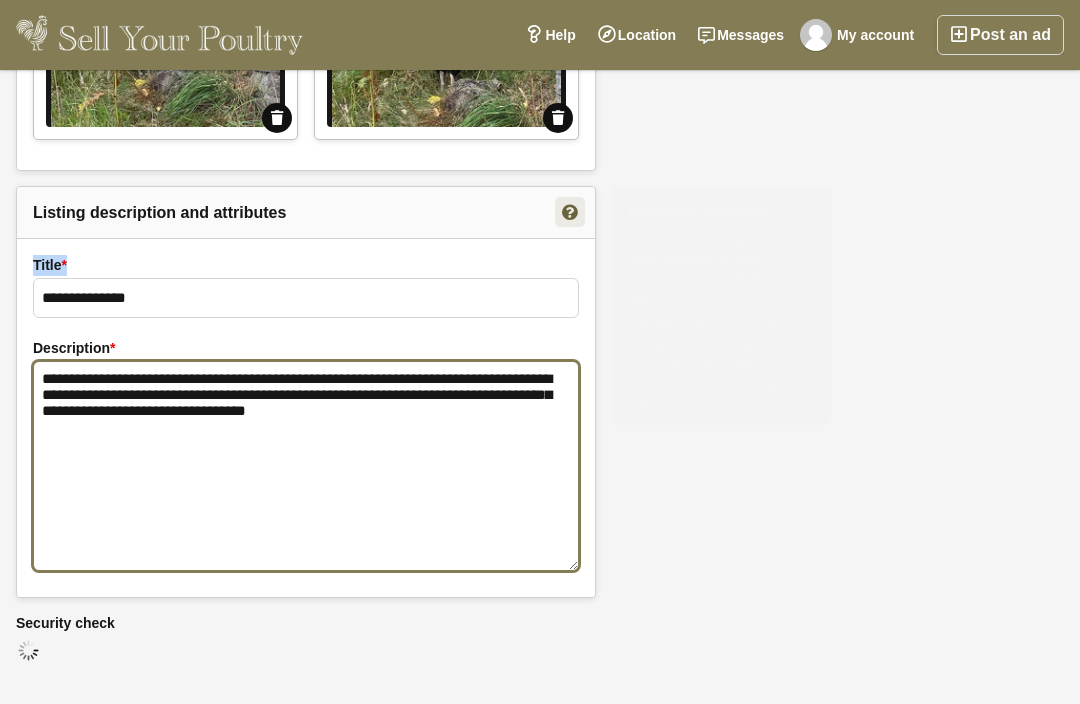 click on "**********" at bounding box center [306, 466] 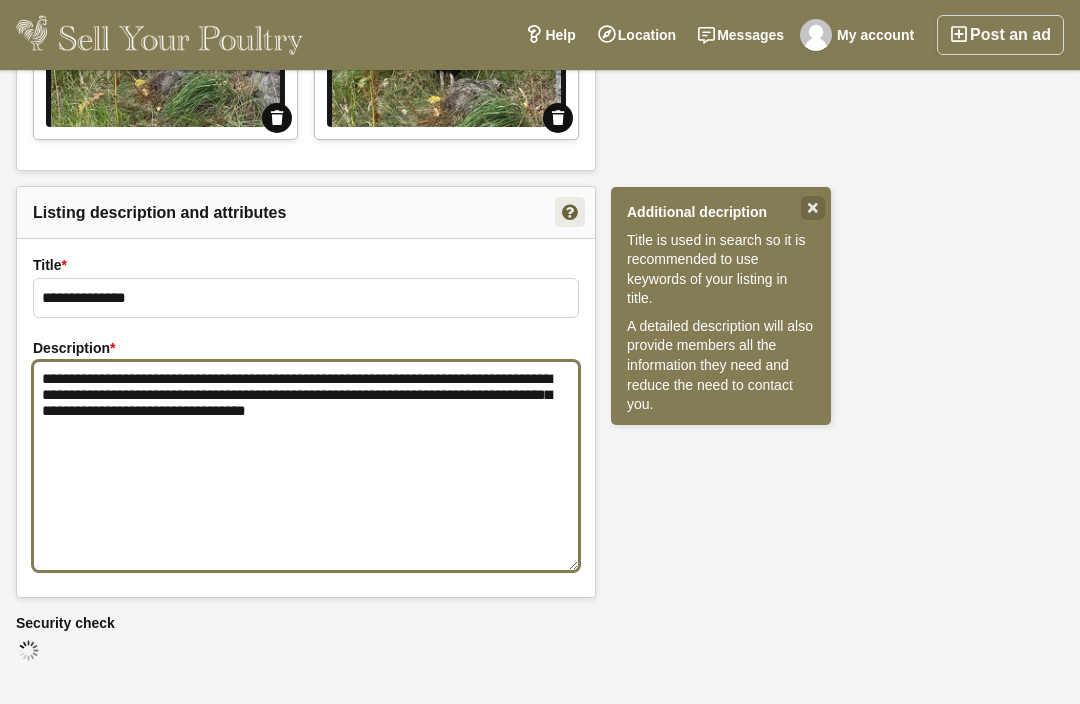 click on "**********" at bounding box center (306, 466) 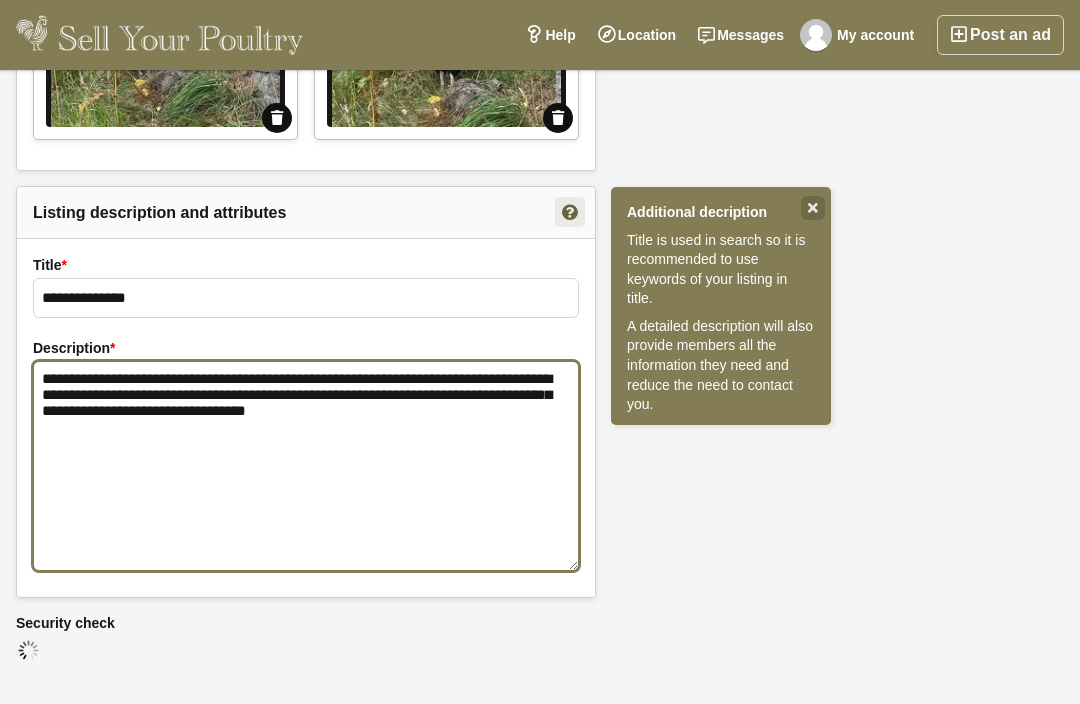 click on "**********" at bounding box center (306, 466) 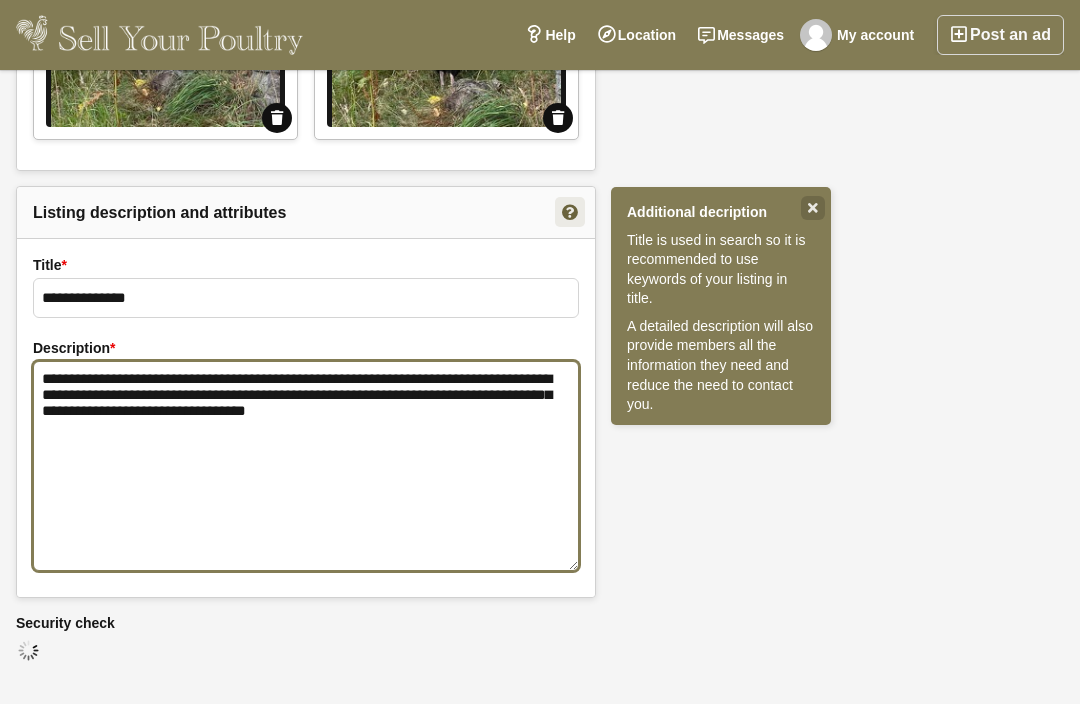 click on "**********" at bounding box center [306, 466] 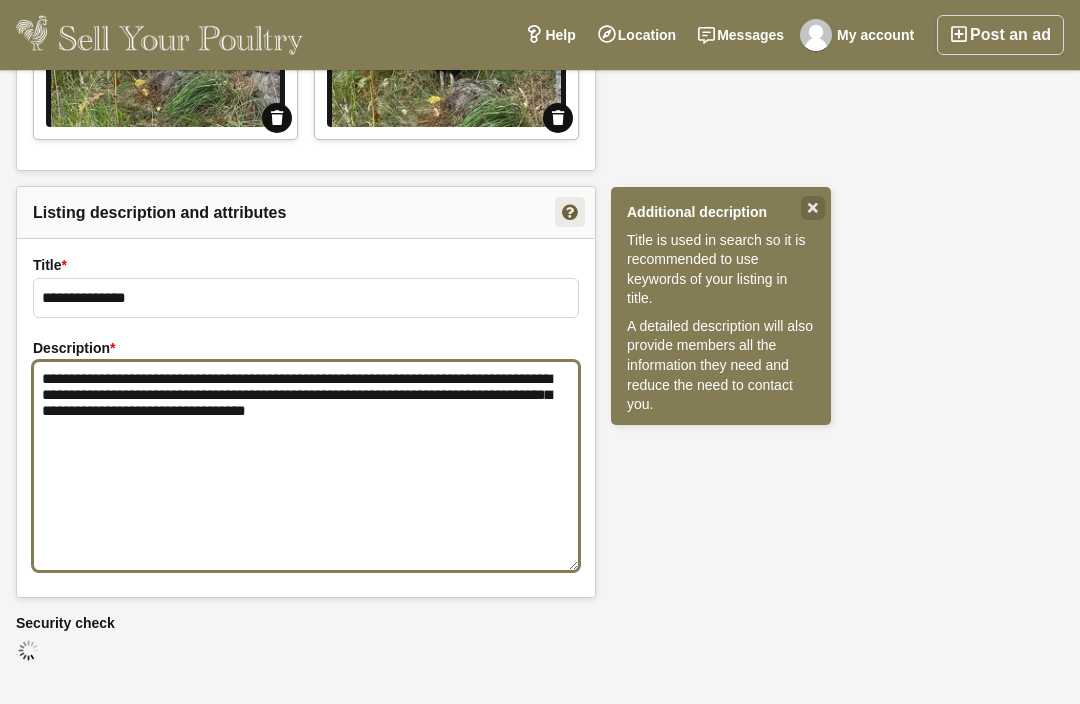 click on "**********" at bounding box center [306, 466] 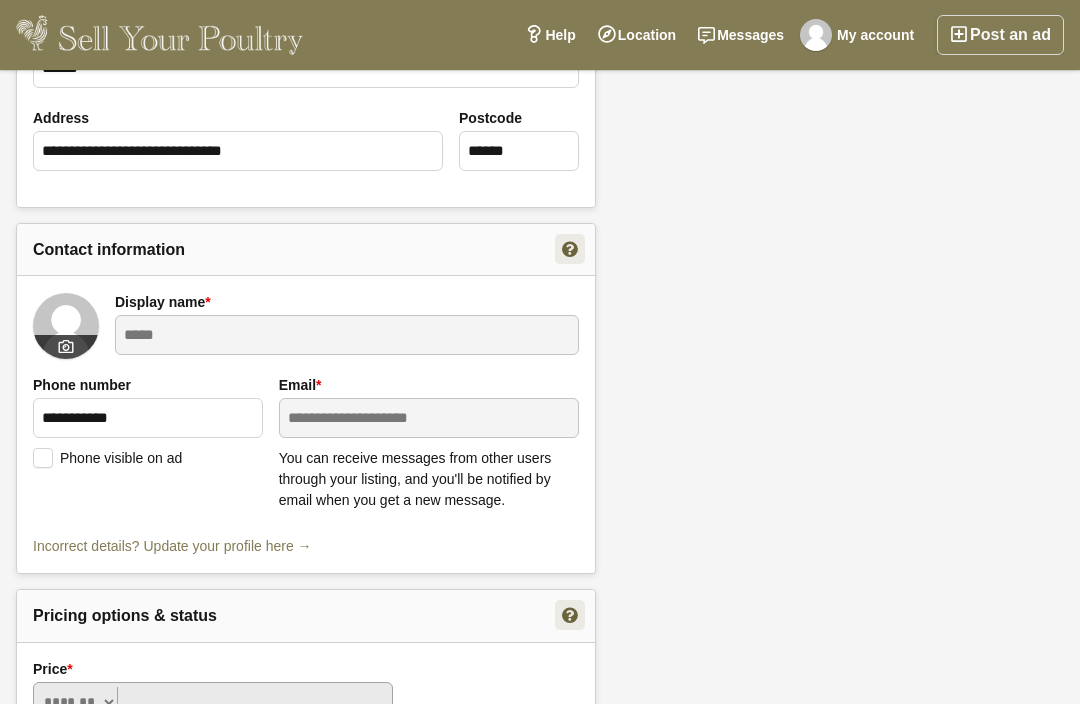 scroll, scrollTop: 0, scrollLeft: 0, axis: both 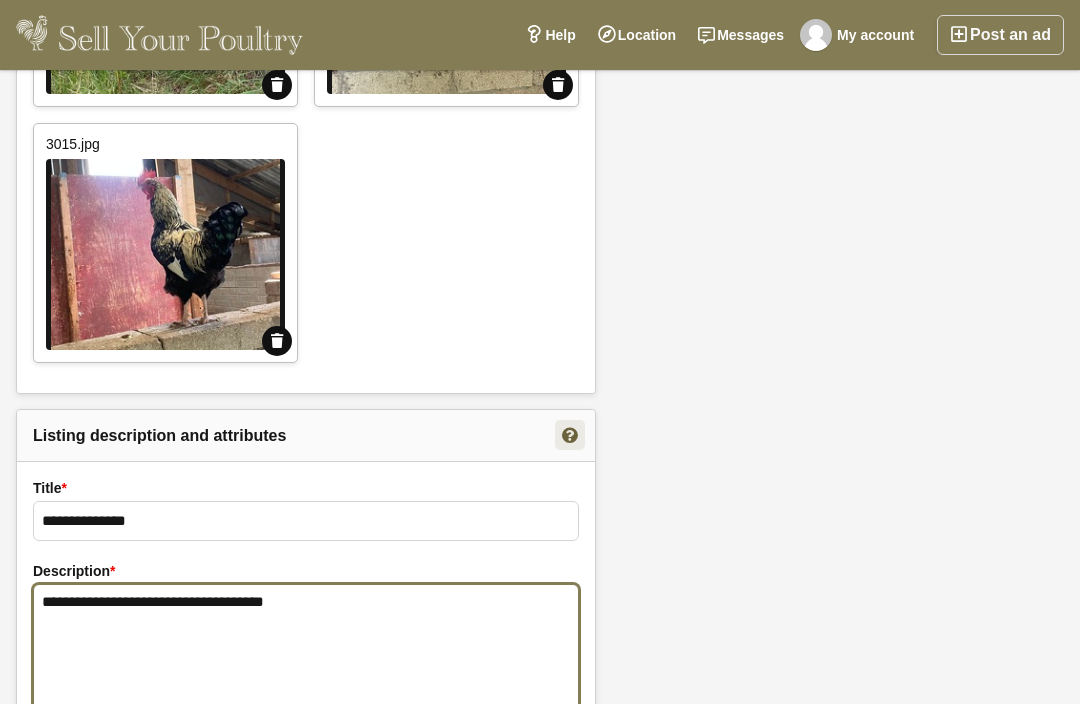 click on "**********" at bounding box center (306, 689) 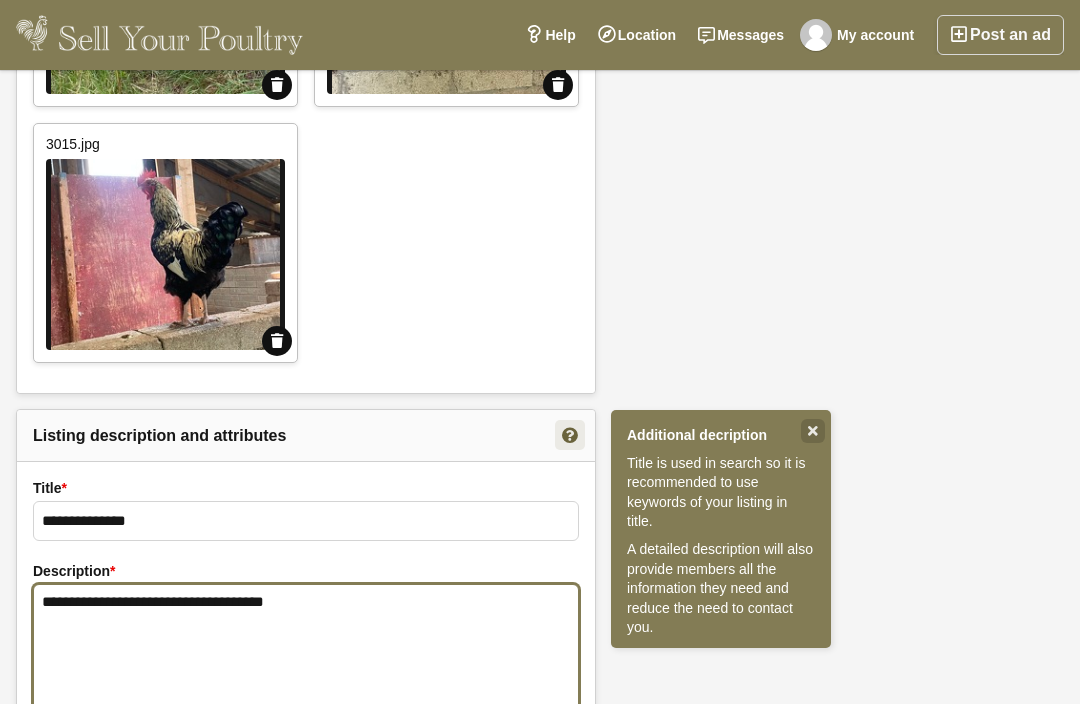 click on "**********" at bounding box center (306, 689) 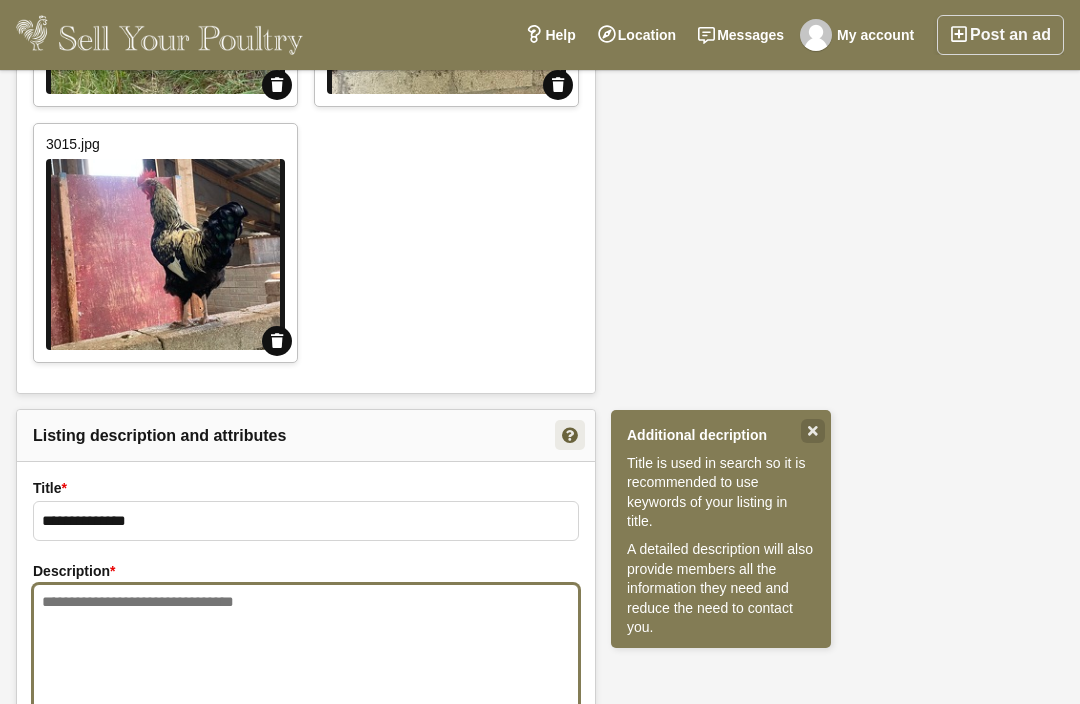type on "*" 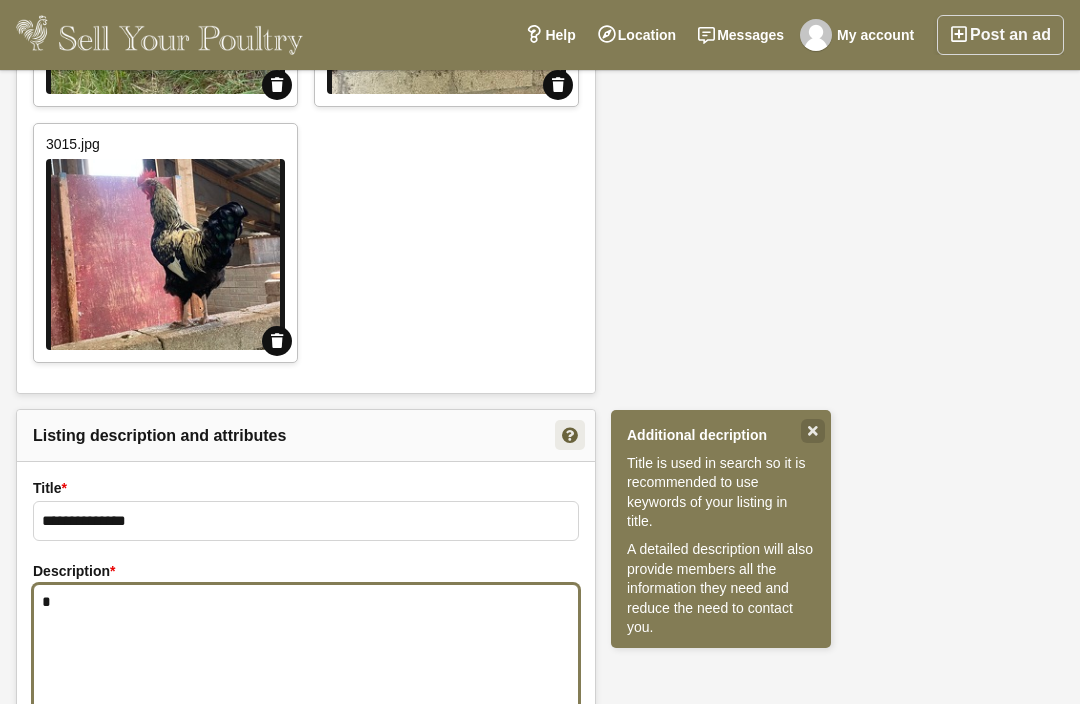 click on "**********" at bounding box center [306, 689] 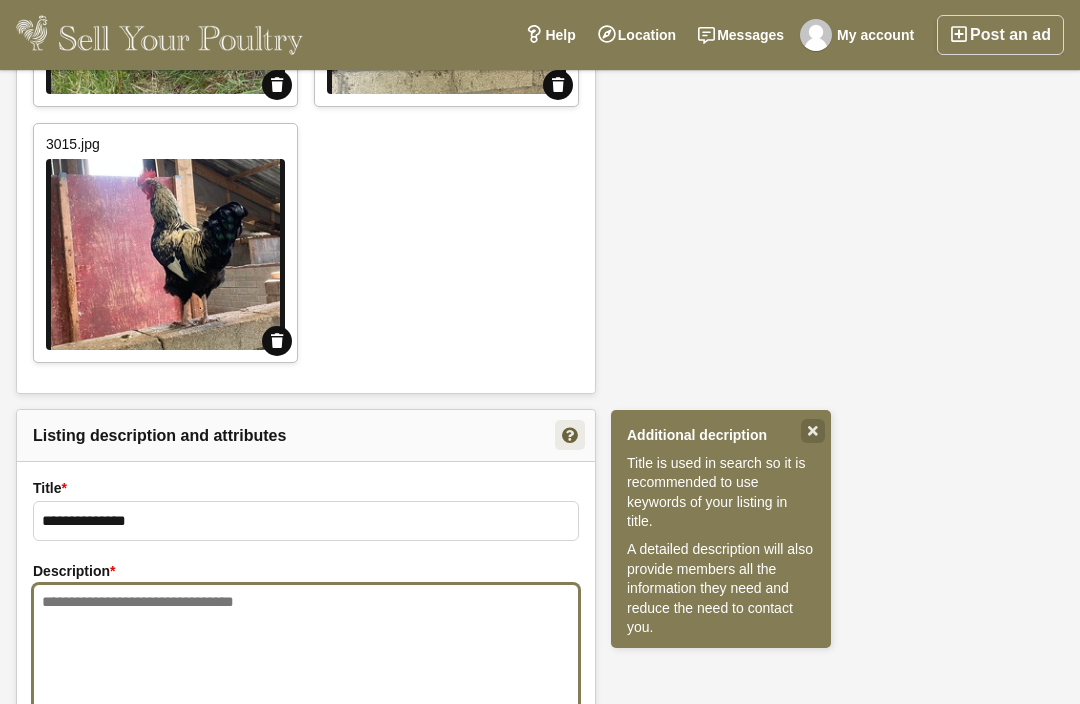 click on "**********" at bounding box center (306, 689) 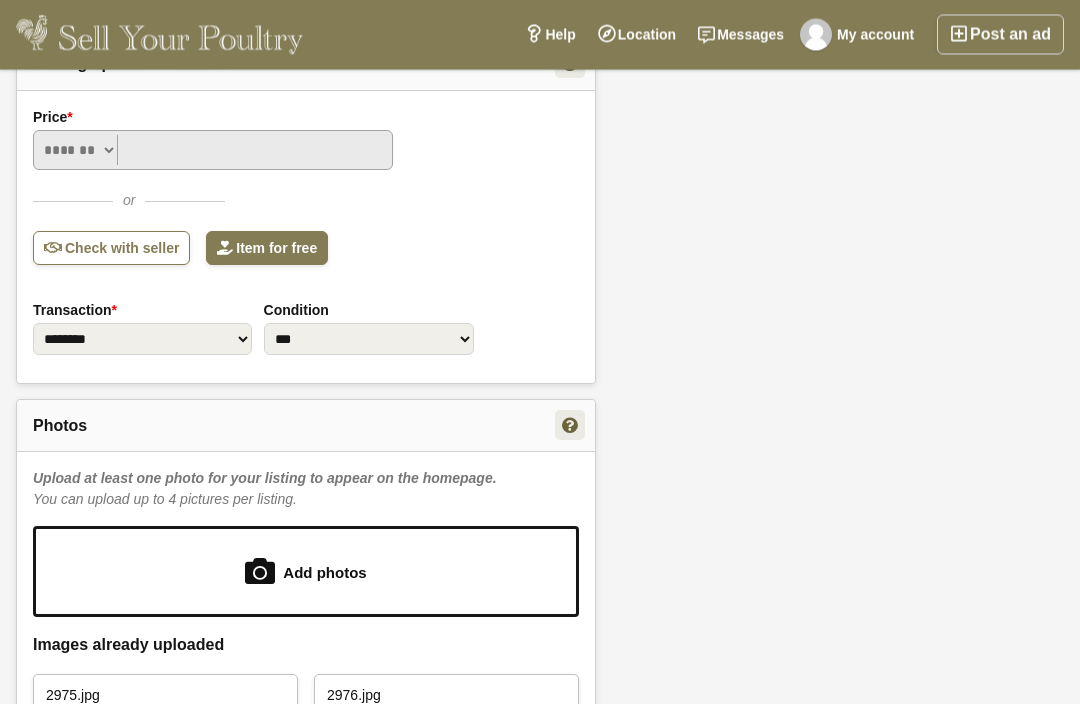 scroll, scrollTop: 1723, scrollLeft: 0, axis: vertical 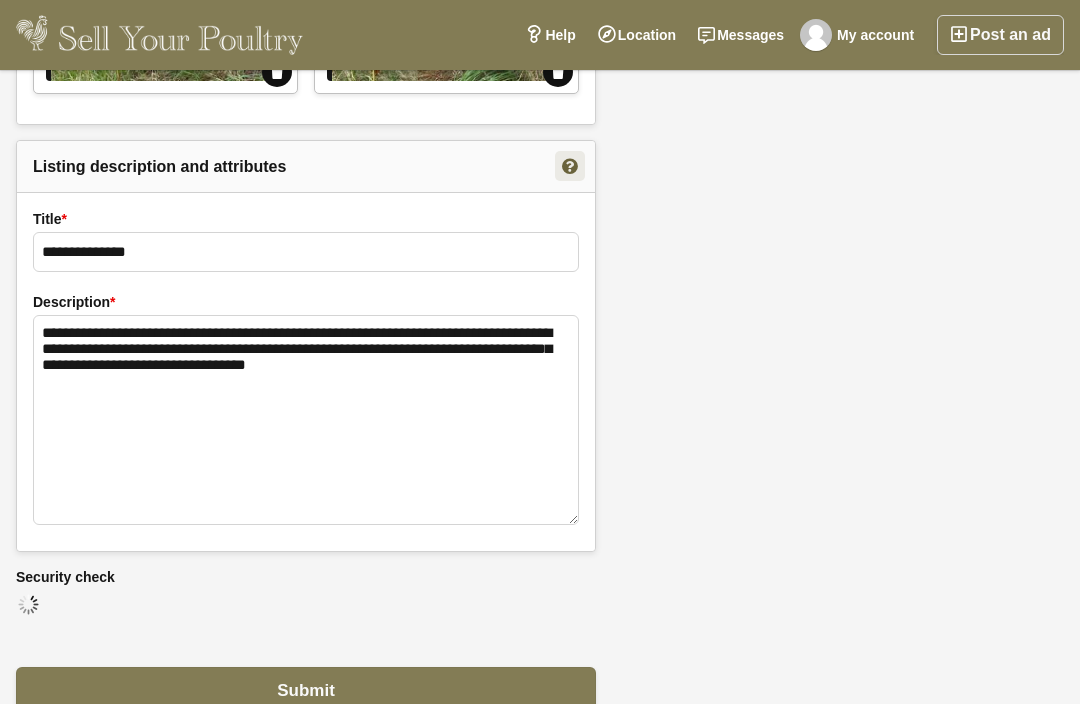 click on "Submit" at bounding box center (306, 691) 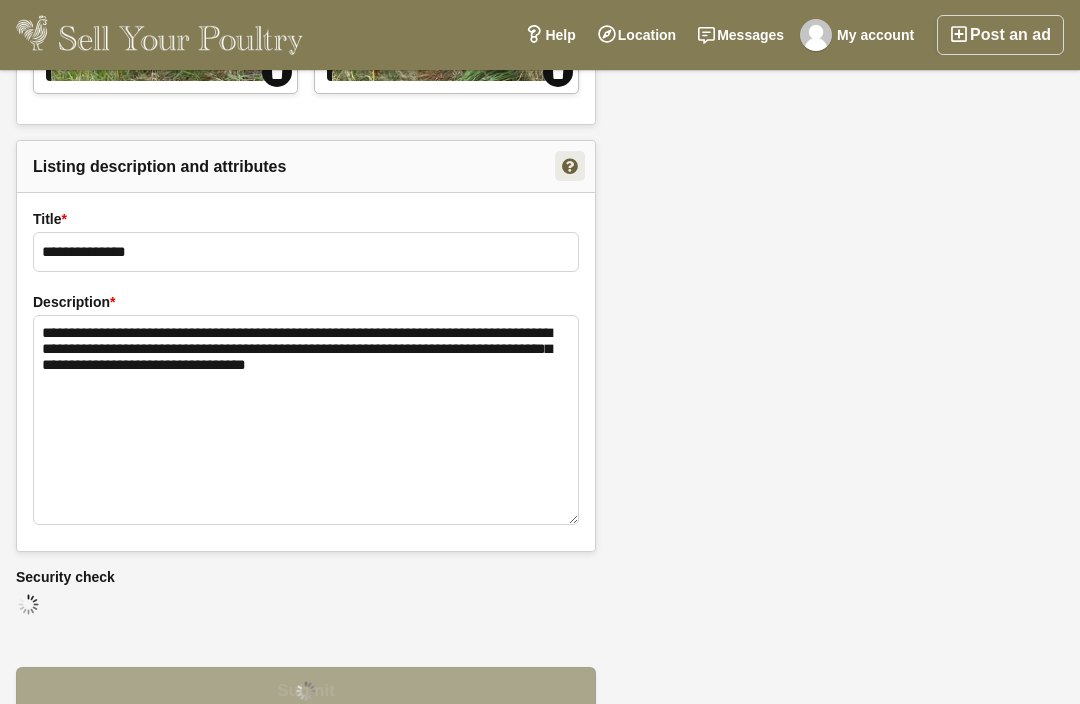 click on "My account" at bounding box center (860, 35) 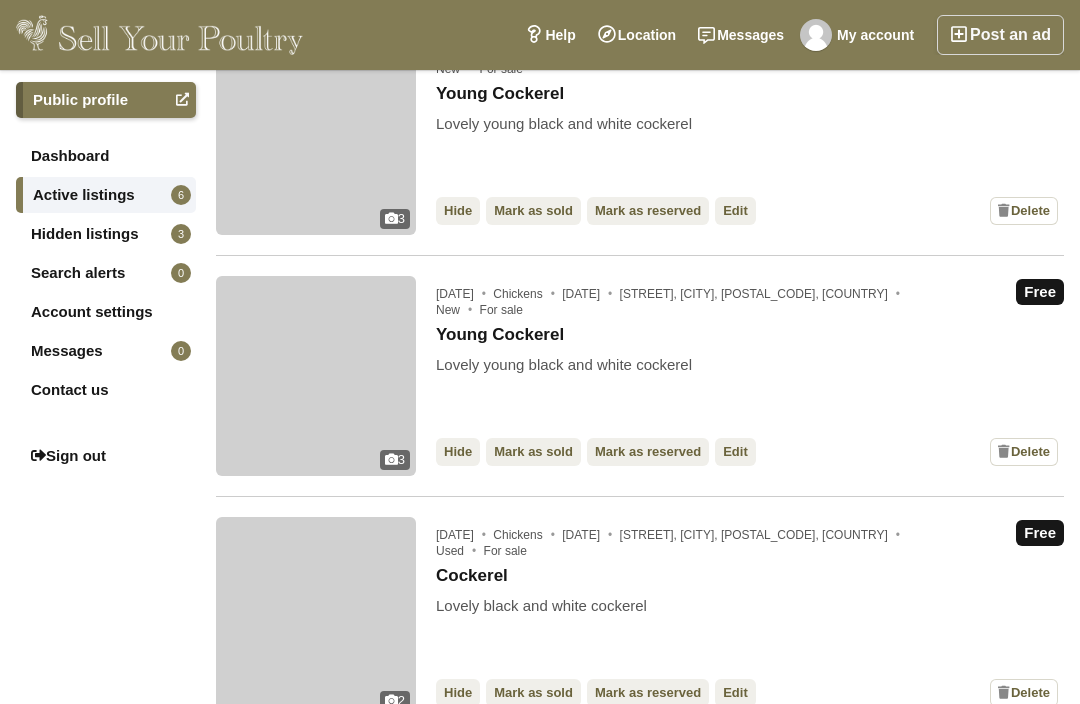 scroll, scrollTop: 133, scrollLeft: 0, axis: vertical 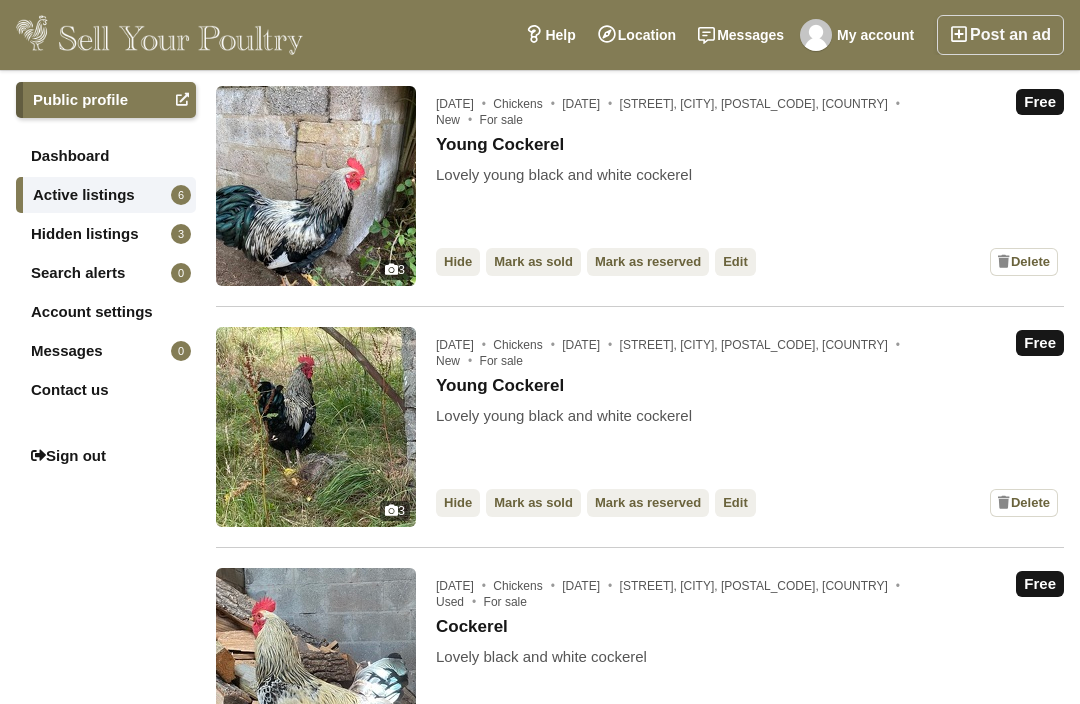 click on "Edit" at bounding box center [735, 503] 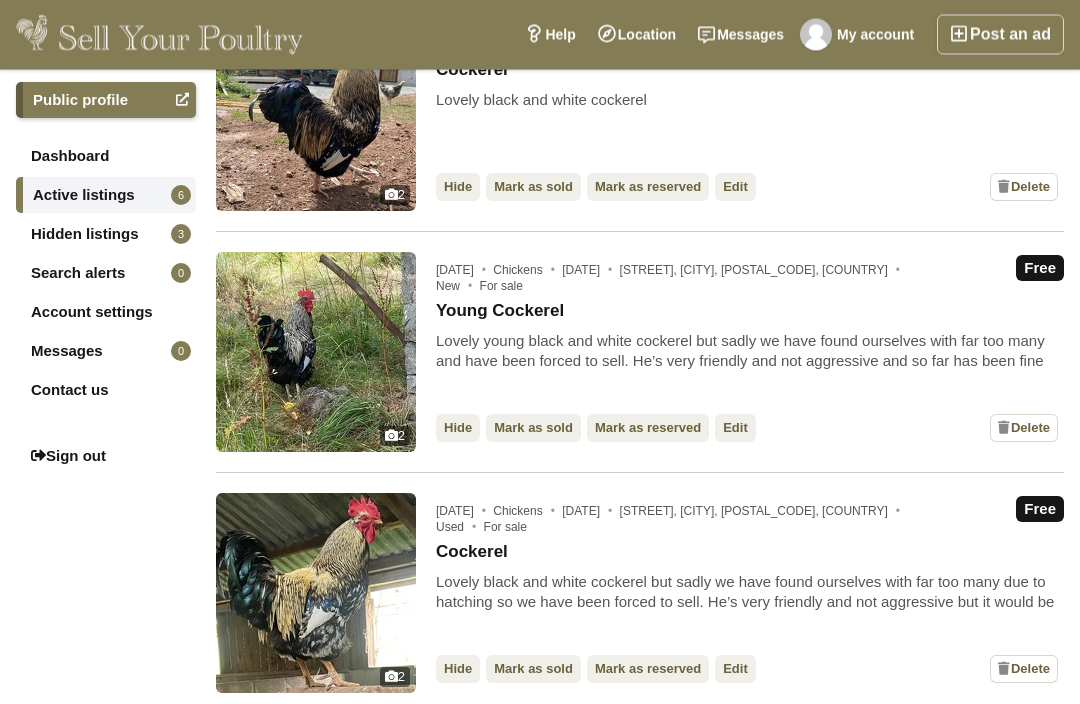 scroll, scrollTop: 918, scrollLeft: 0, axis: vertical 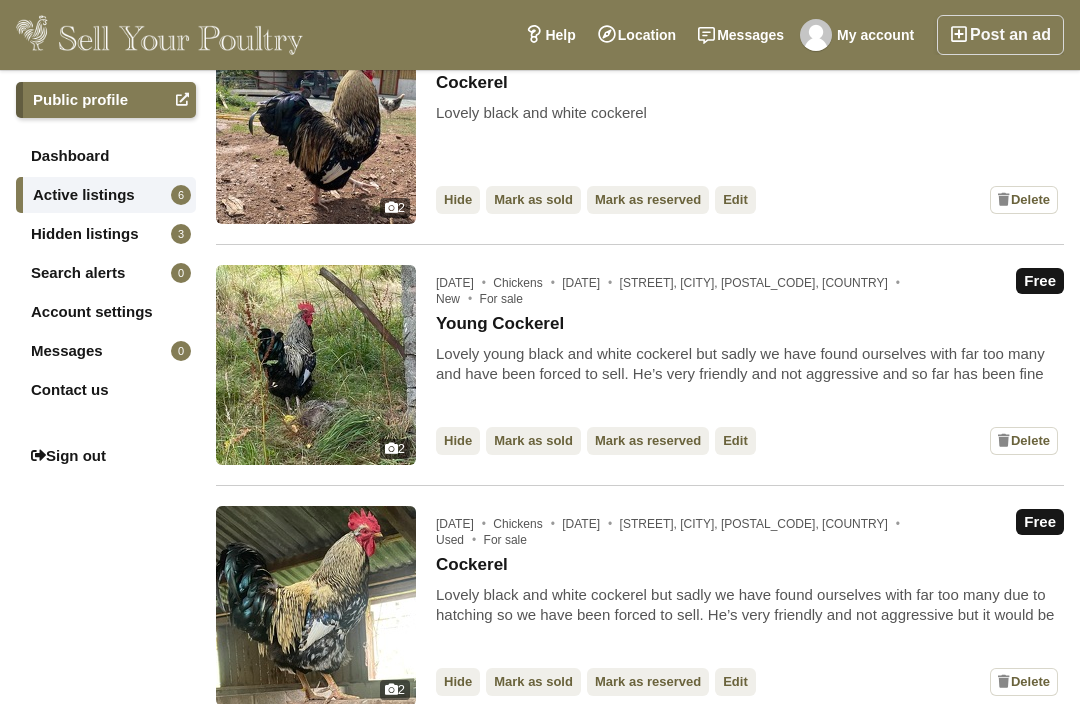 click on "Edit" at bounding box center [735, 441] 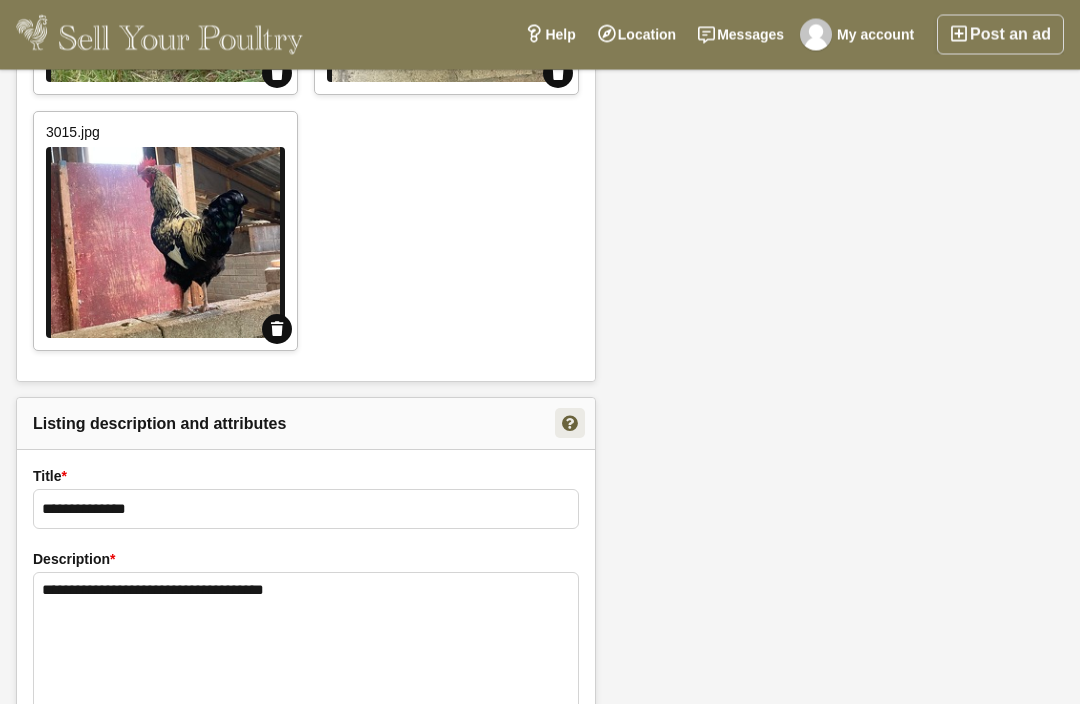 scroll, scrollTop: 1722, scrollLeft: 0, axis: vertical 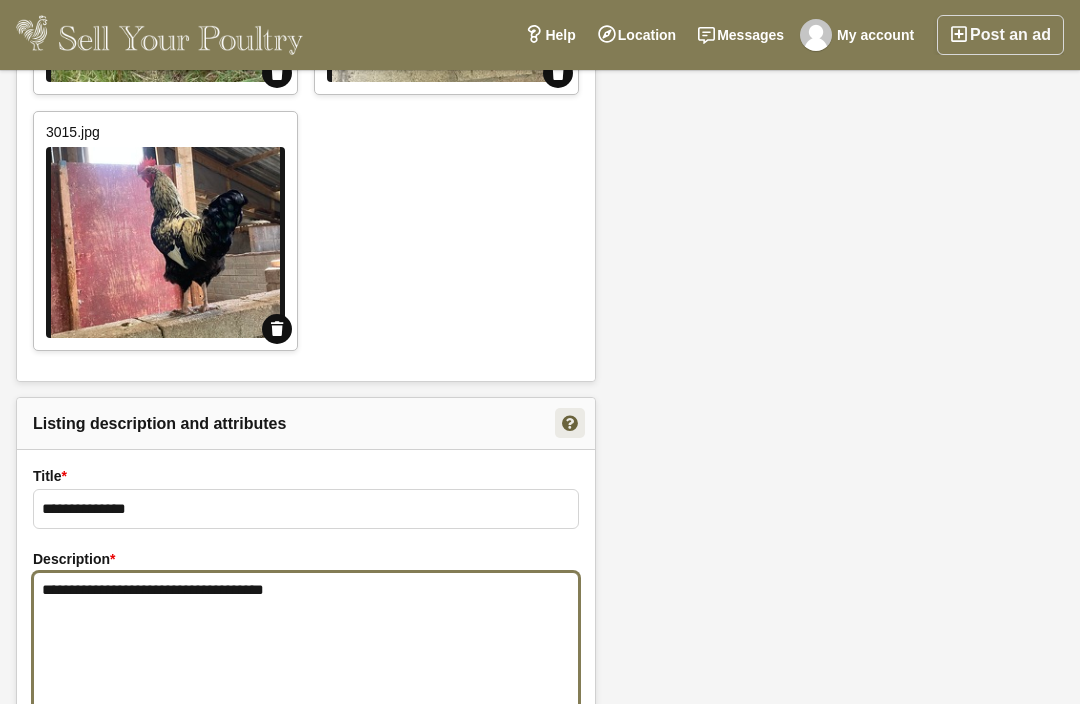 click on "**********" at bounding box center [306, 677] 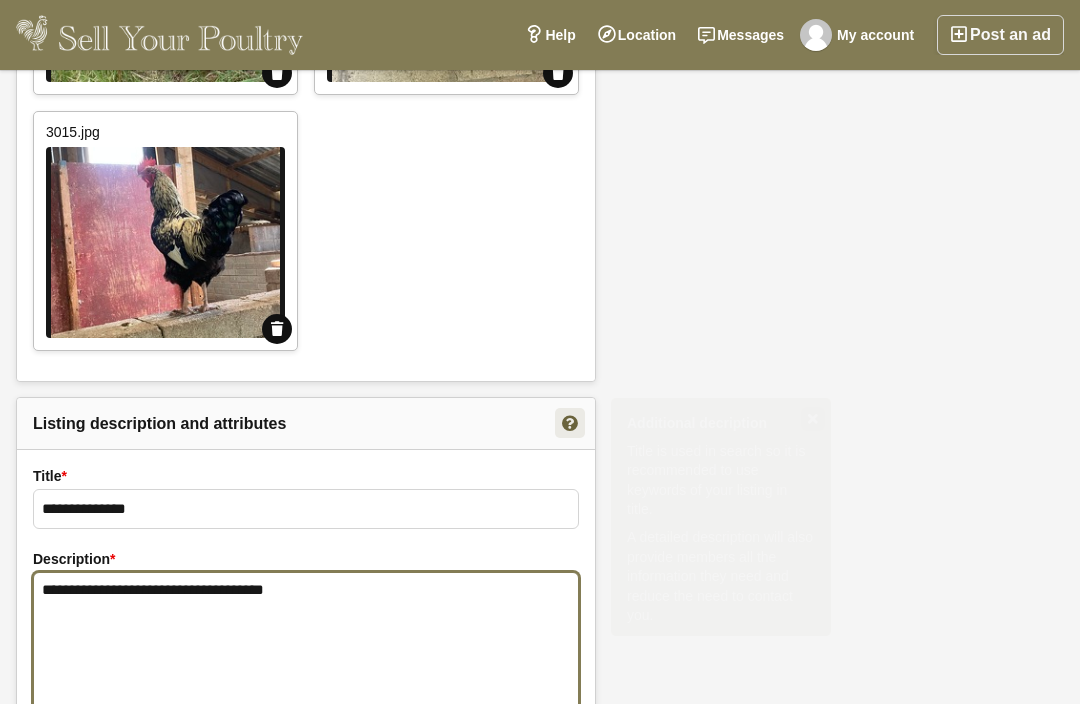 click on "**********" at bounding box center [306, 677] 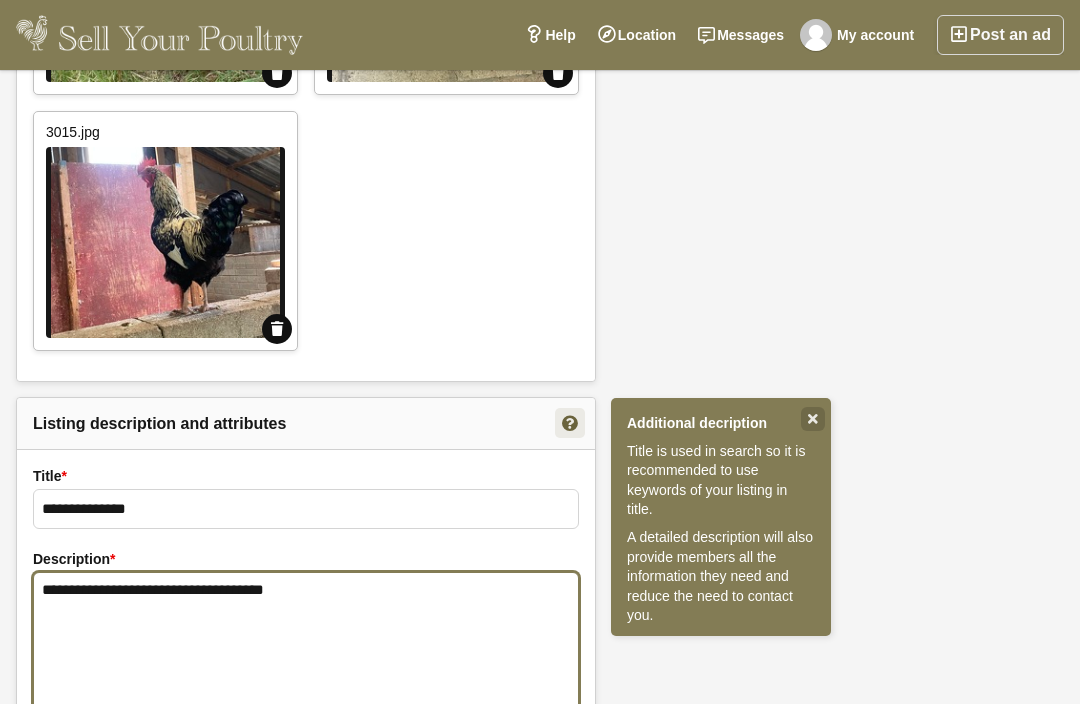 click on "**********" at bounding box center [306, 677] 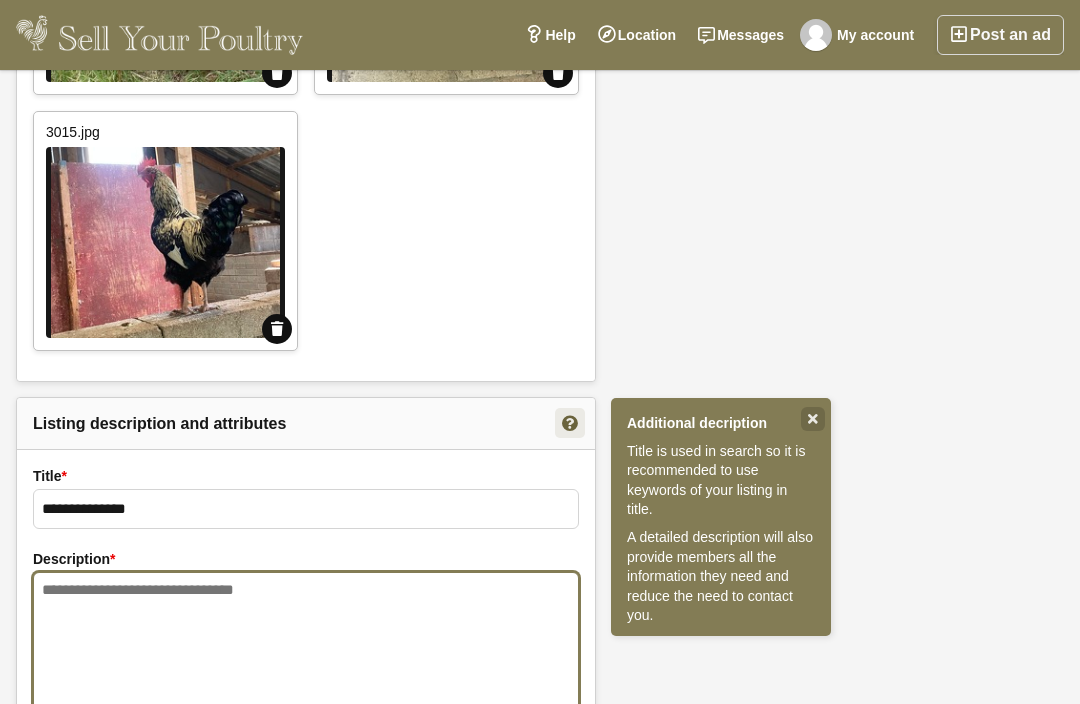 paste on "*" 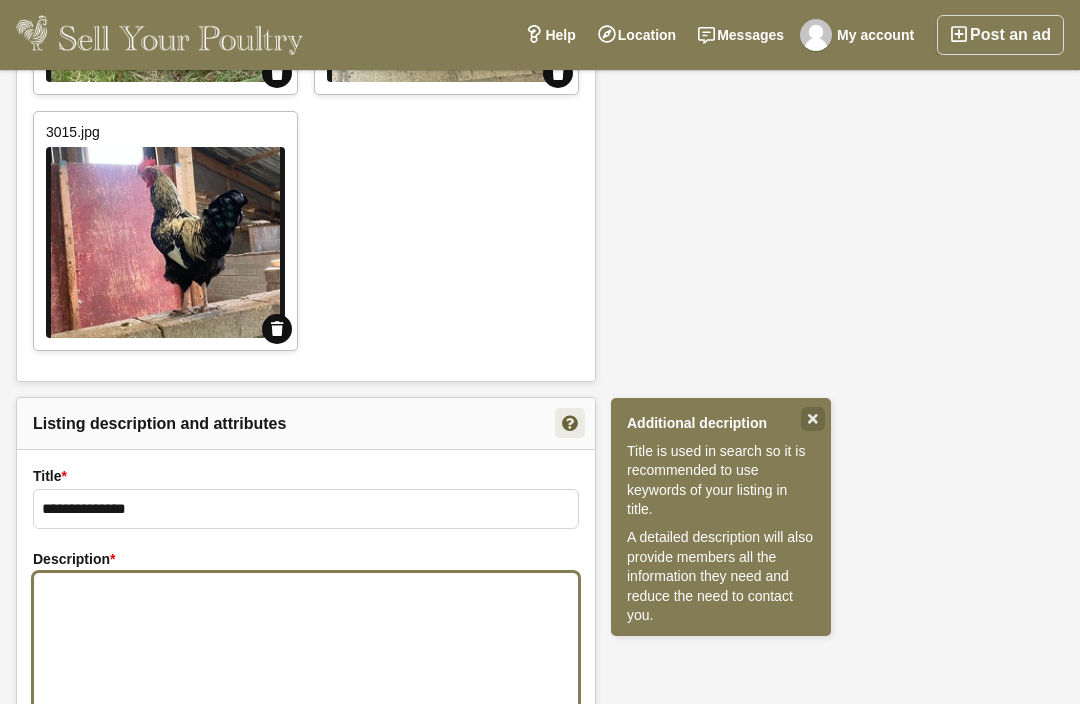 type 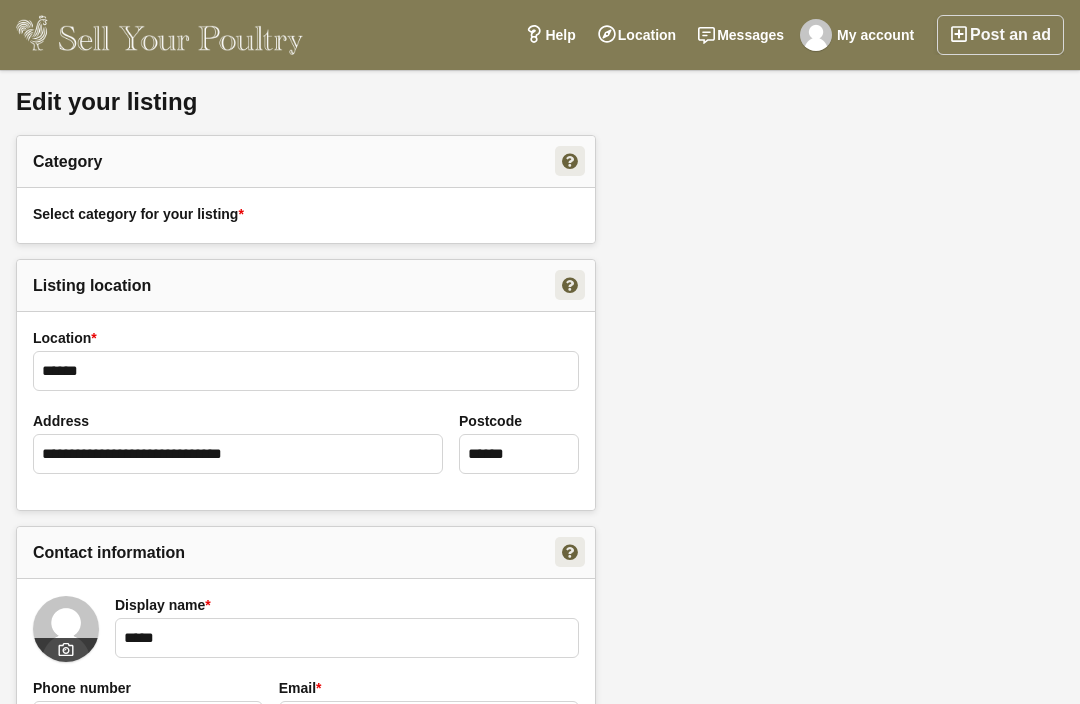 scroll, scrollTop: 0, scrollLeft: 0, axis: both 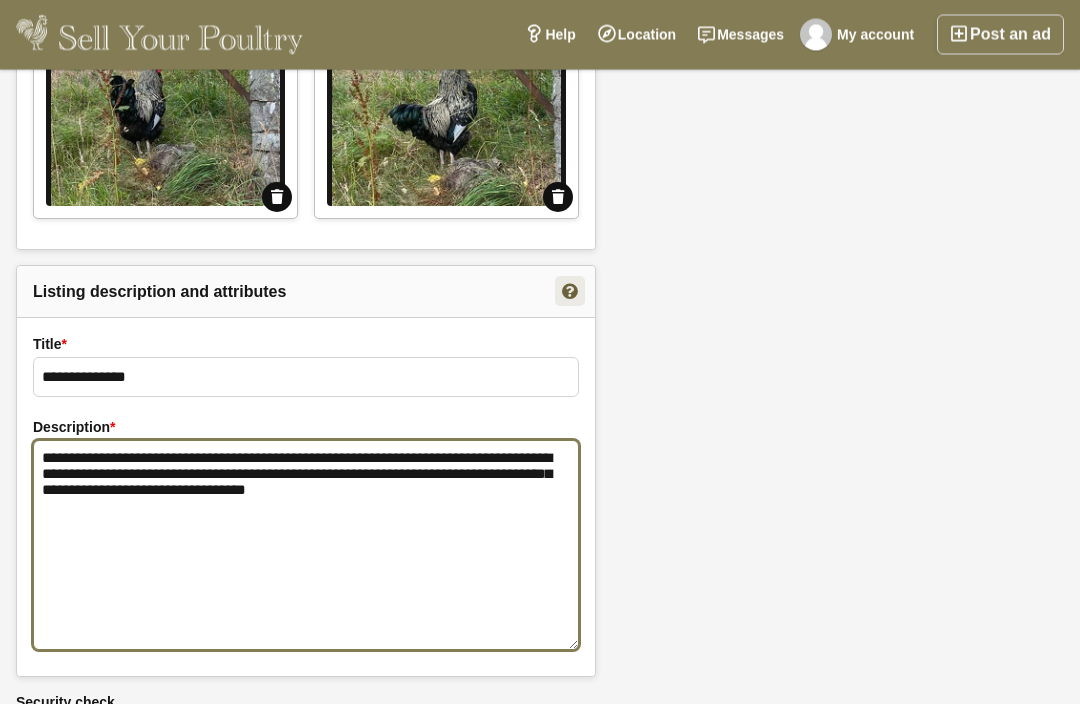click on "**********" at bounding box center [306, 546] 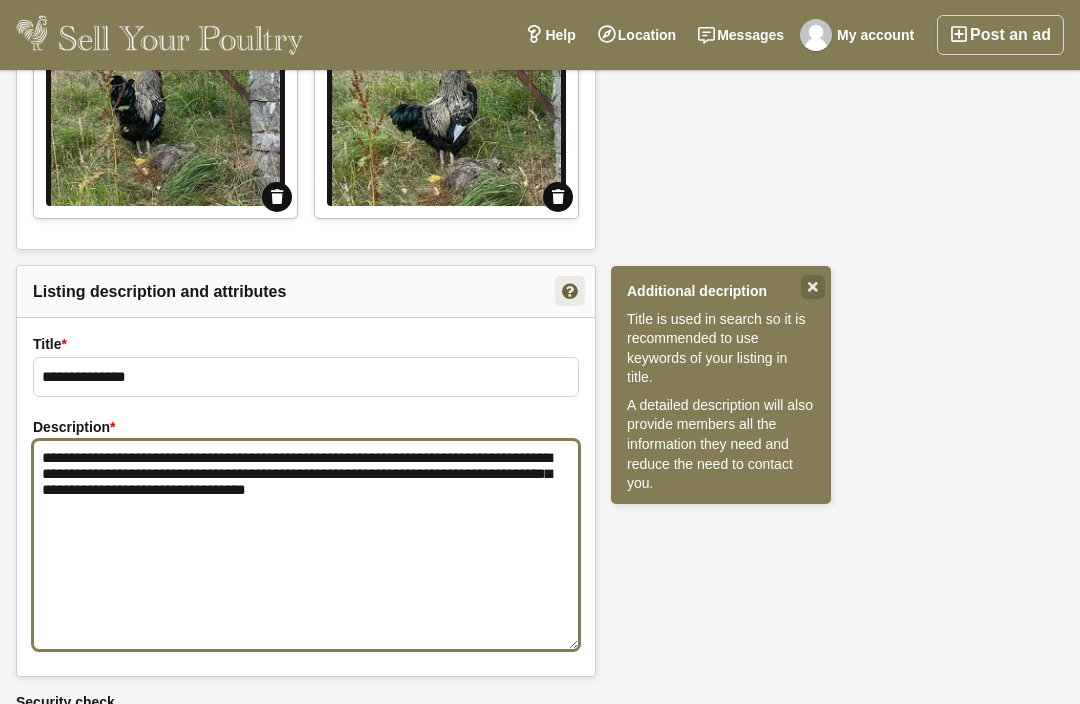 click on "**********" at bounding box center (306, 545) 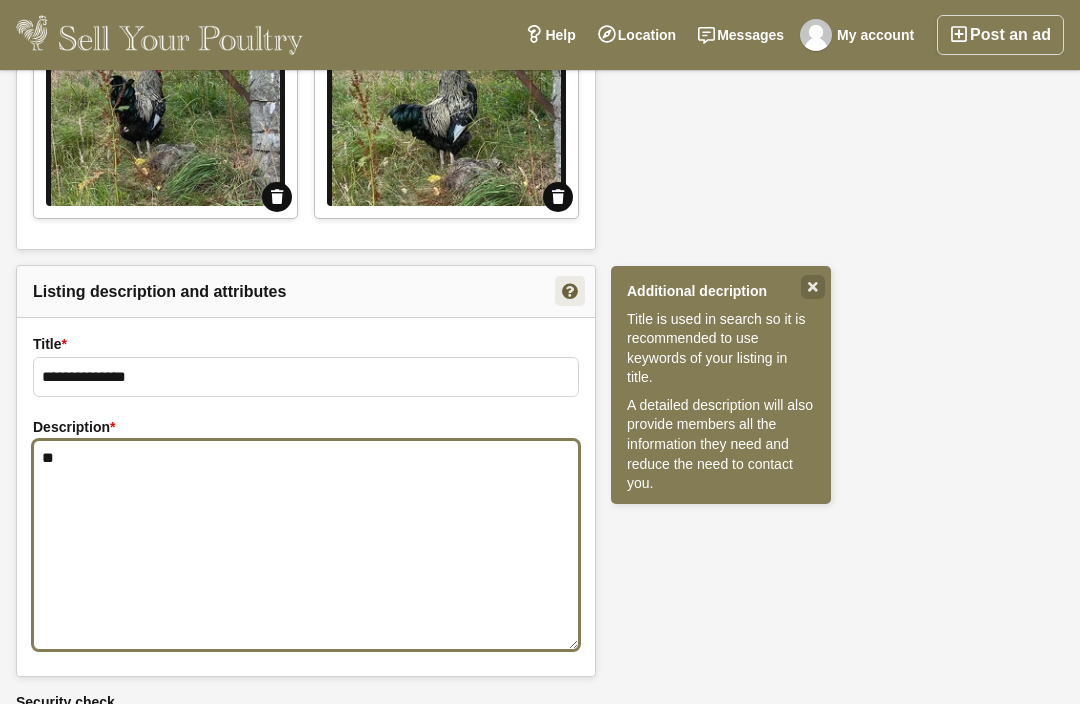 type on "*" 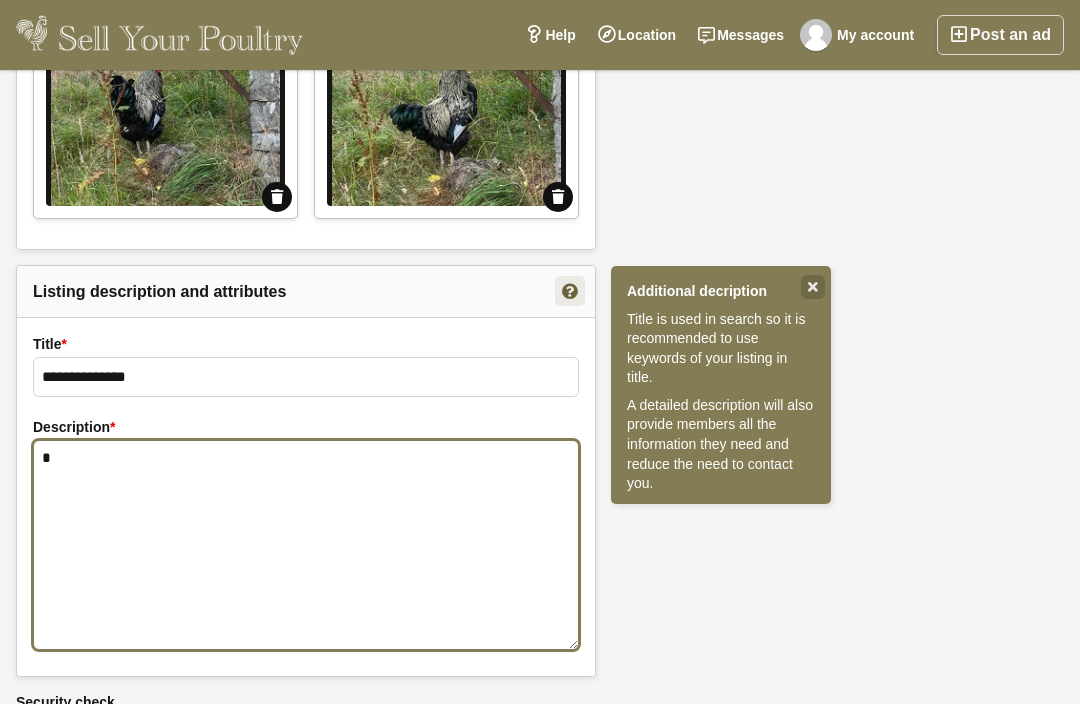 type 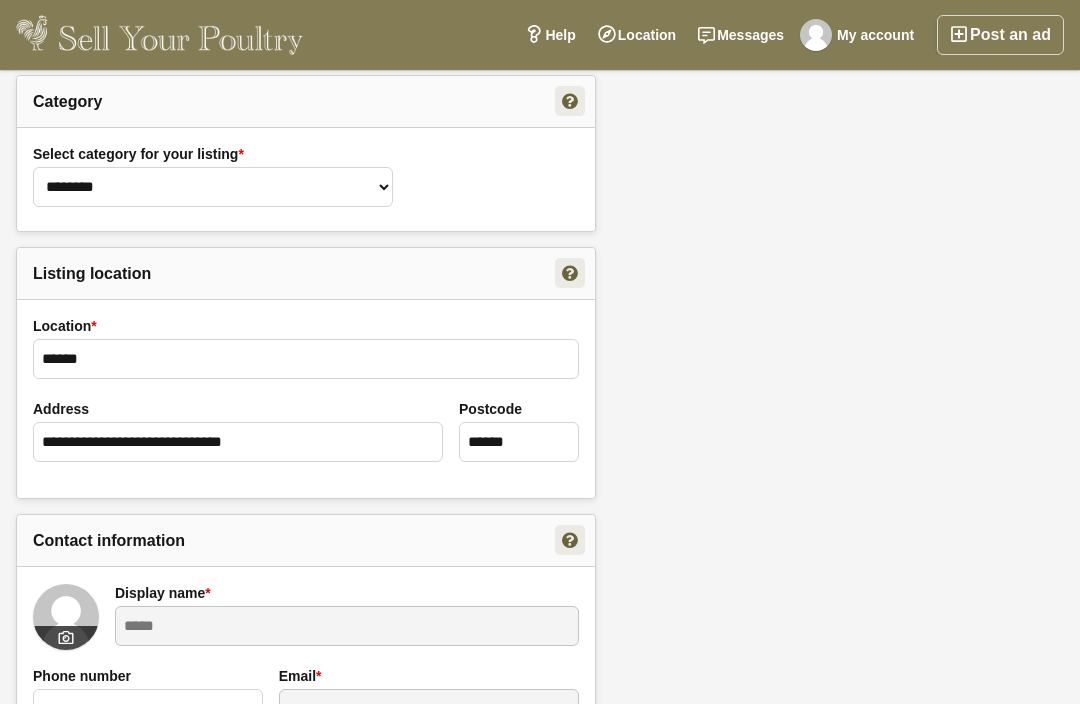 scroll, scrollTop: 0, scrollLeft: 0, axis: both 